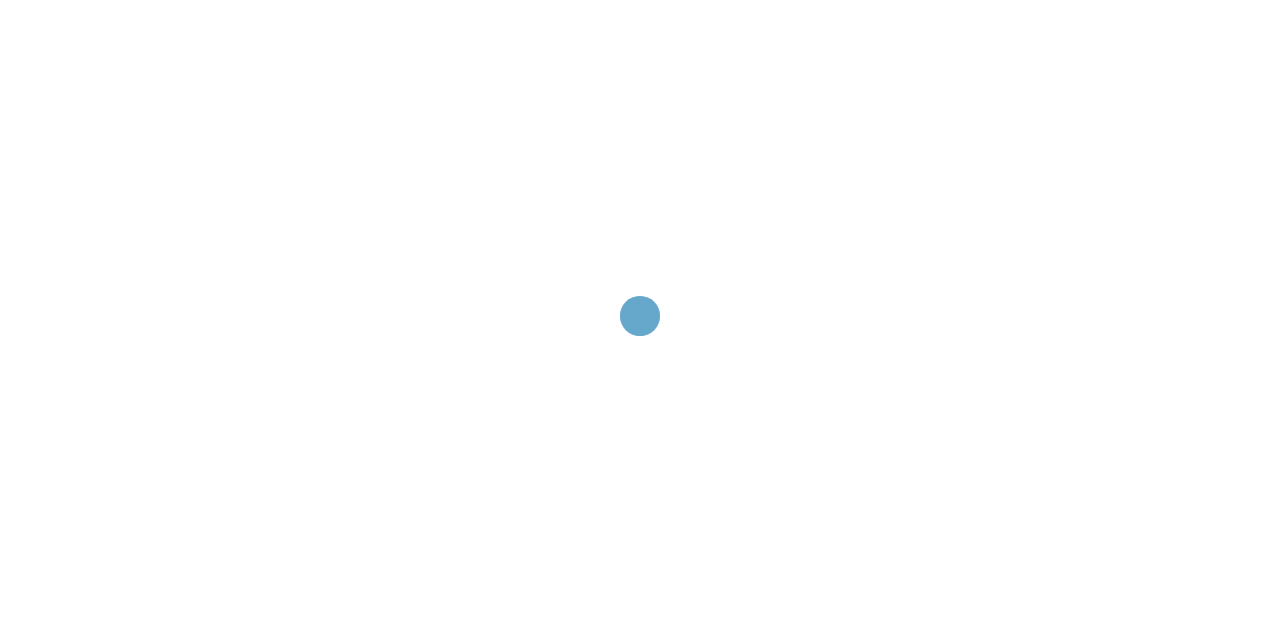 scroll, scrollTop: 0, scrollLeft: 0, axis: both 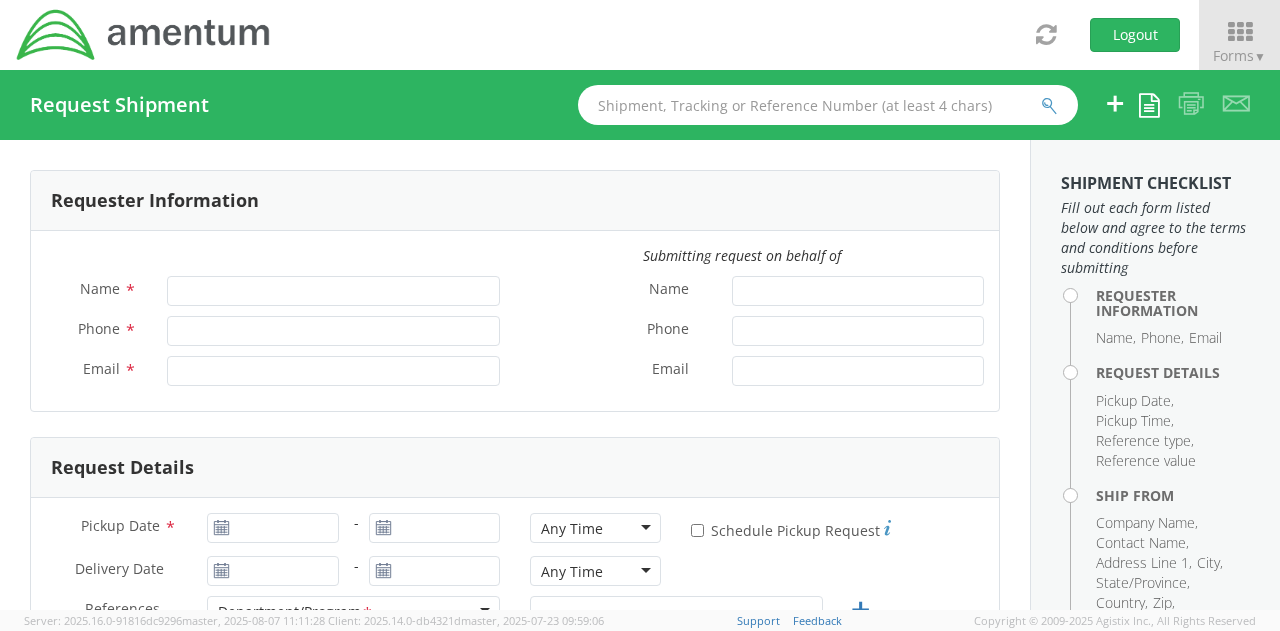 type on "Cullen Koons" 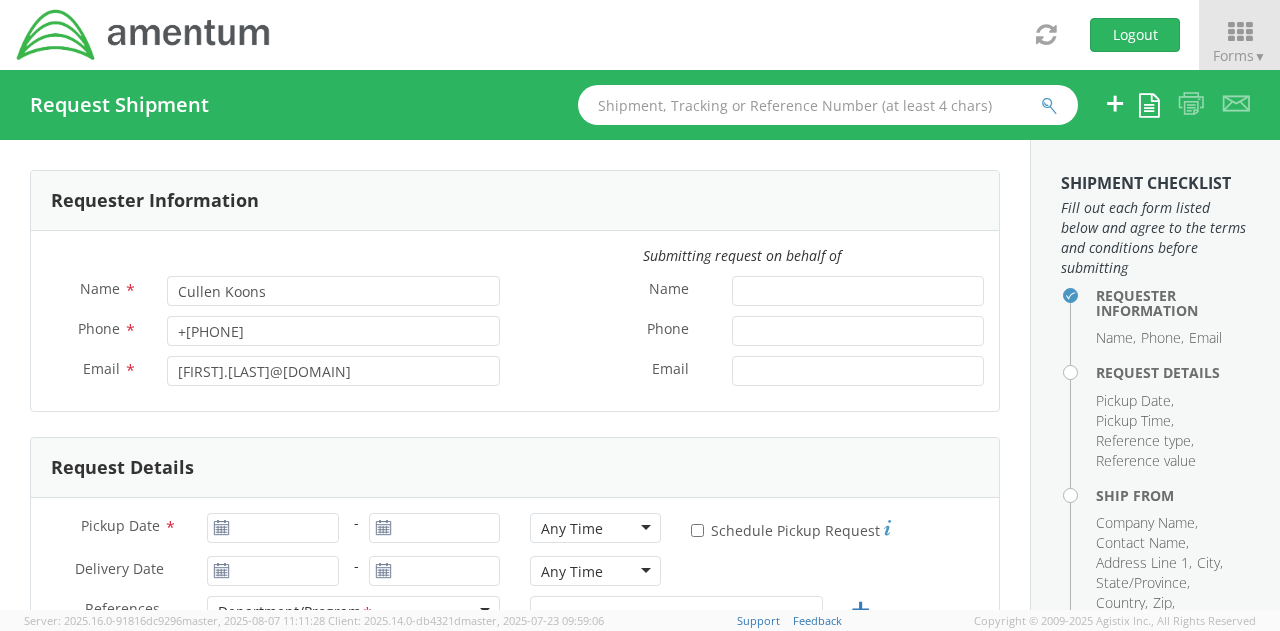 select on "3566.07.0152.CUAS.CUAS.5000.CF" 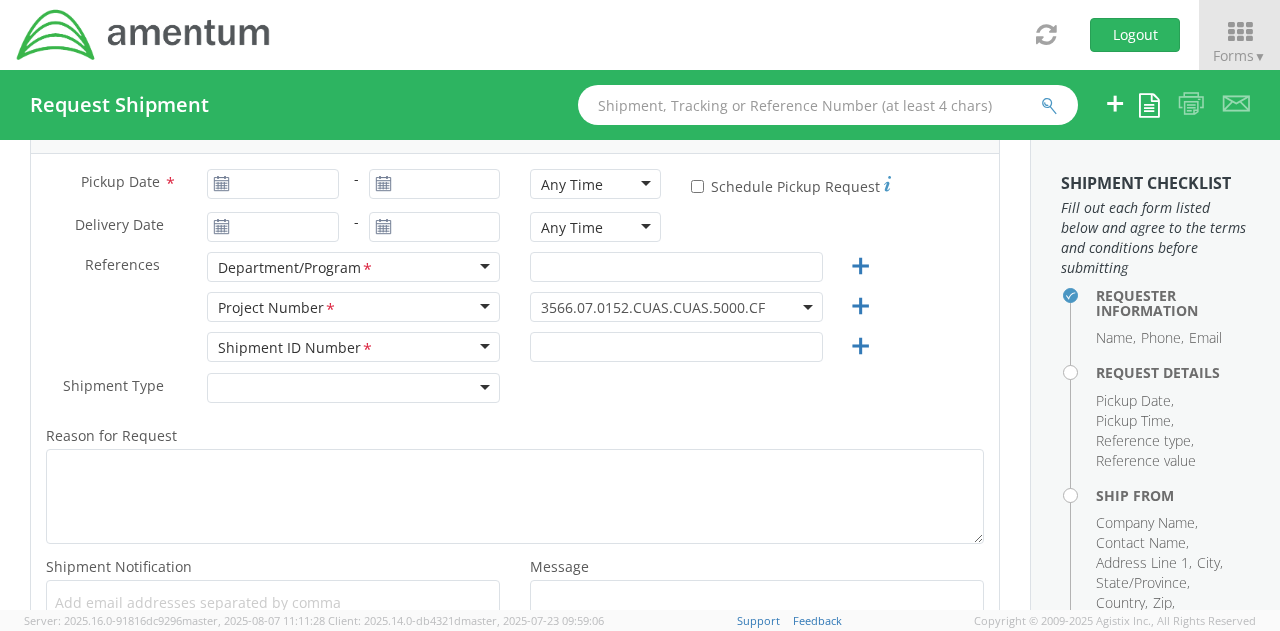 scroll, scrollTop: 354, scrollLeft: 0, axis: vertical 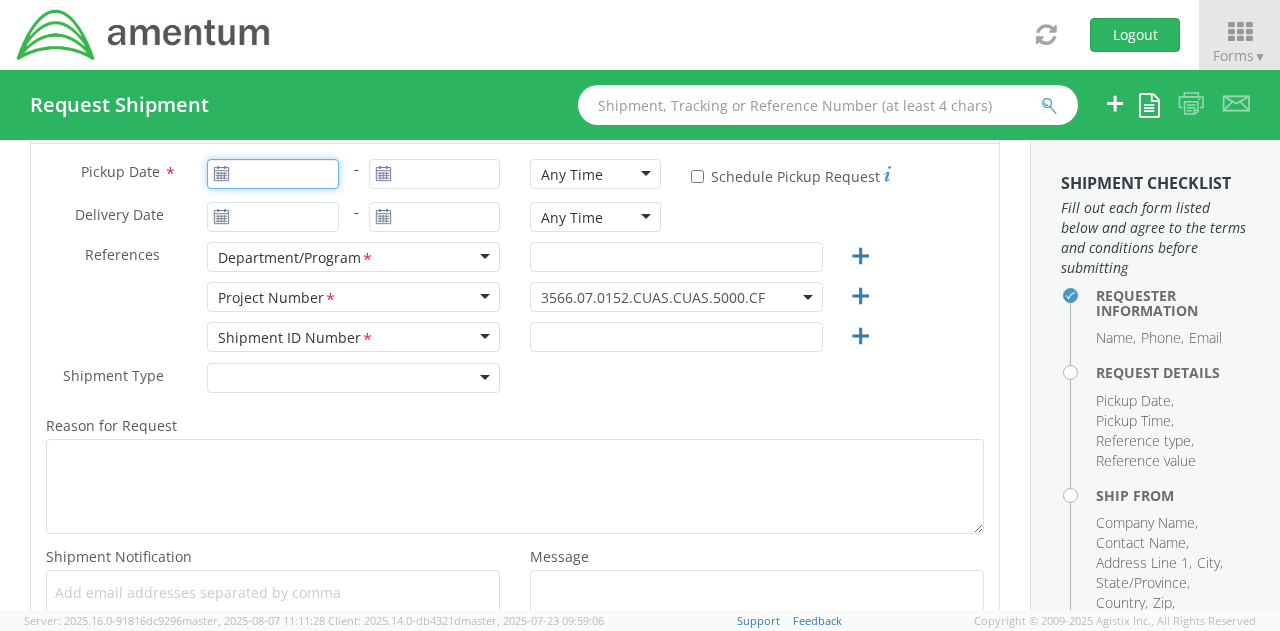 click on "Pickup Date        *" at bounding box center [272, 174] 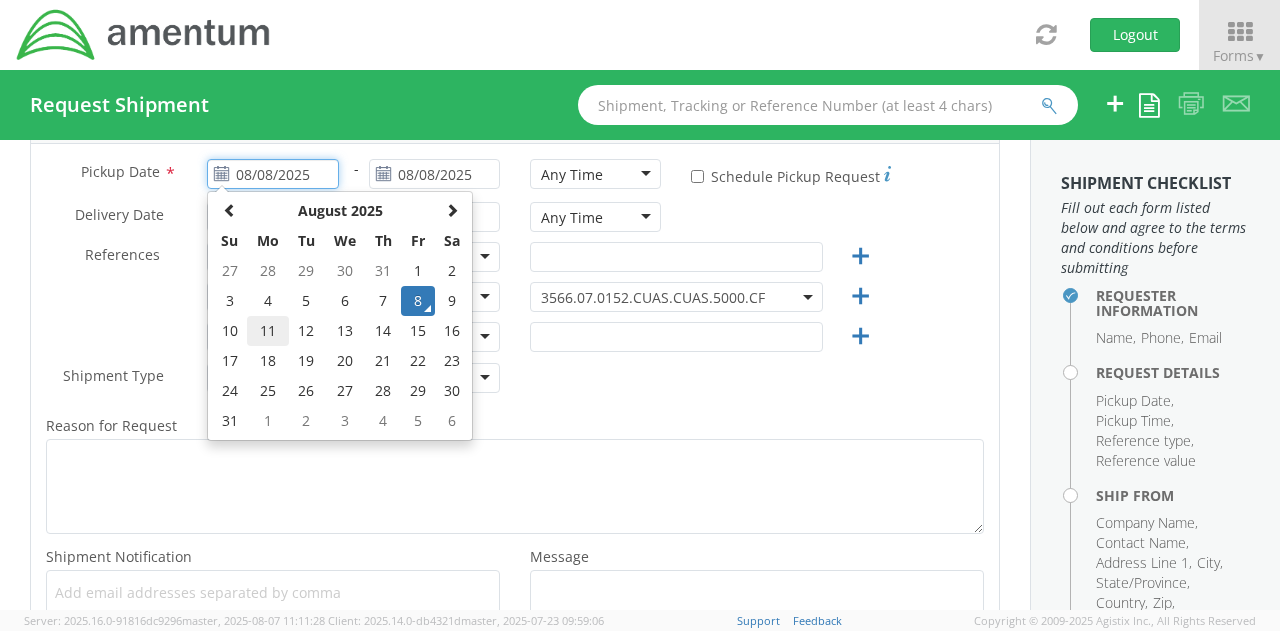 click on "11" at bounding box center [268, 331] 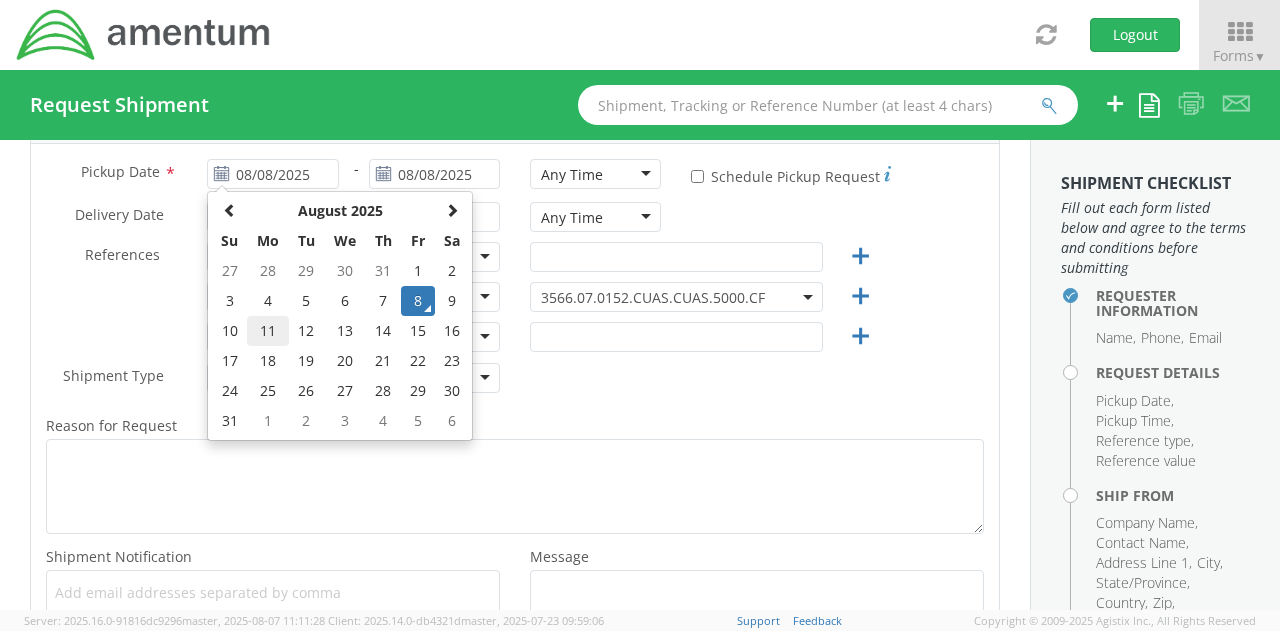 type on "08/11/2025" 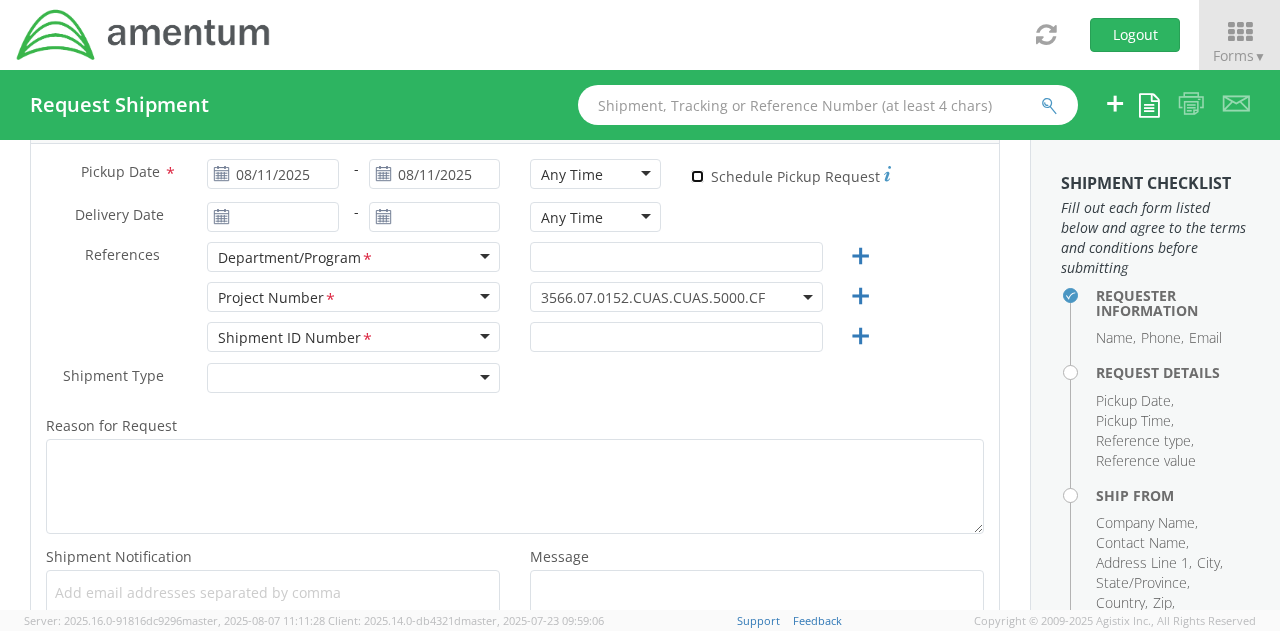 click on "* Schedule Pickup Request" at bounding box center [697, 176] 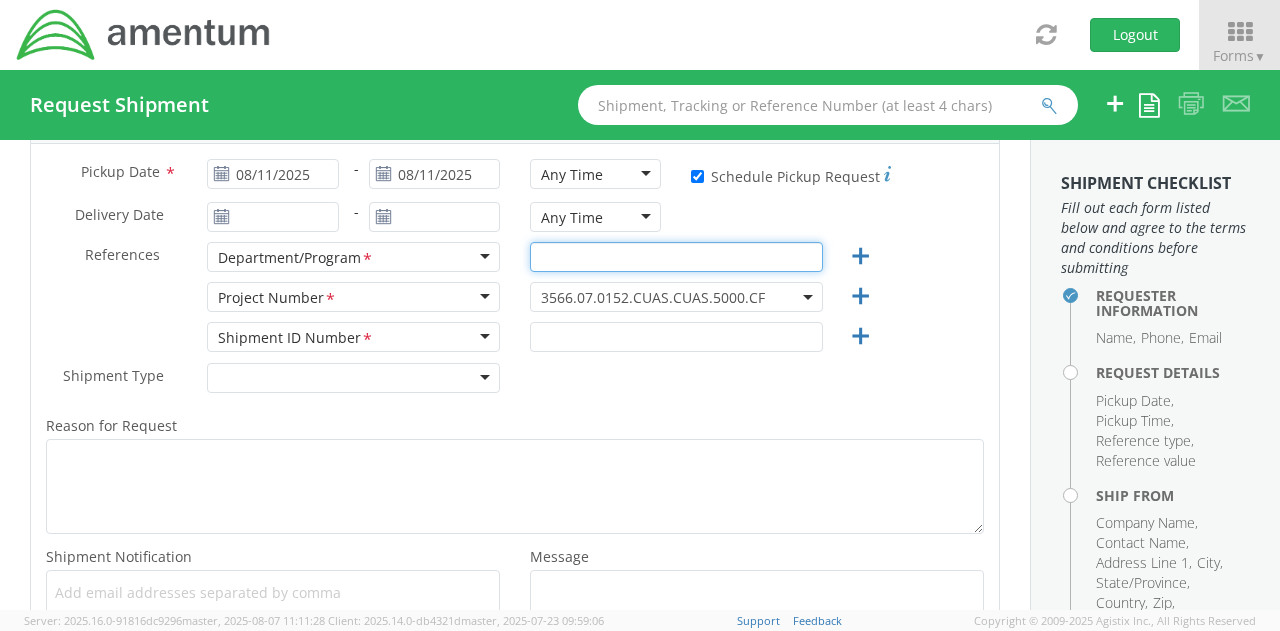 click at bounding box center (676, 257) 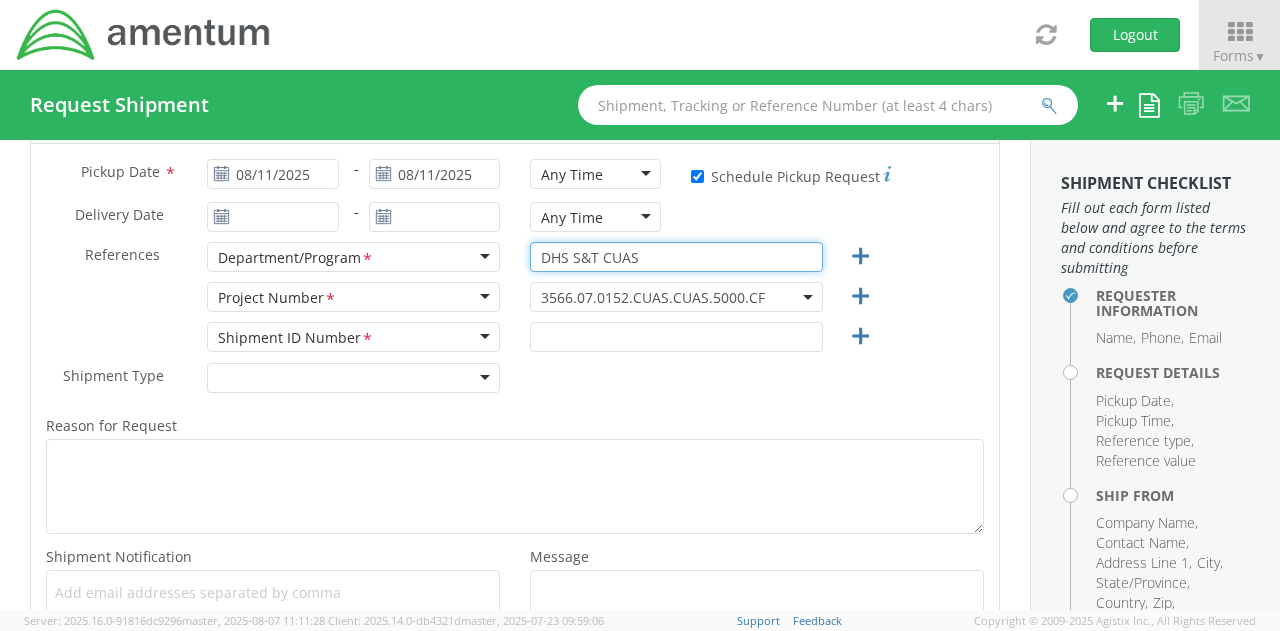 type on "DHS S&T CUAS" 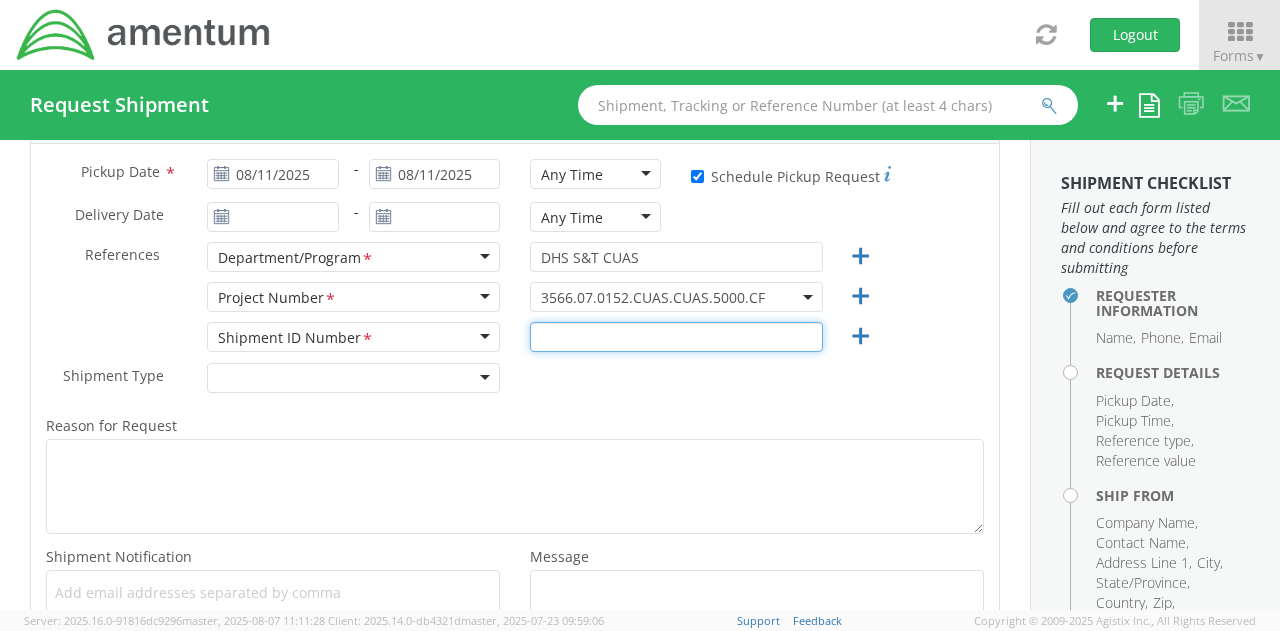 click at bounding box center (676, 337) 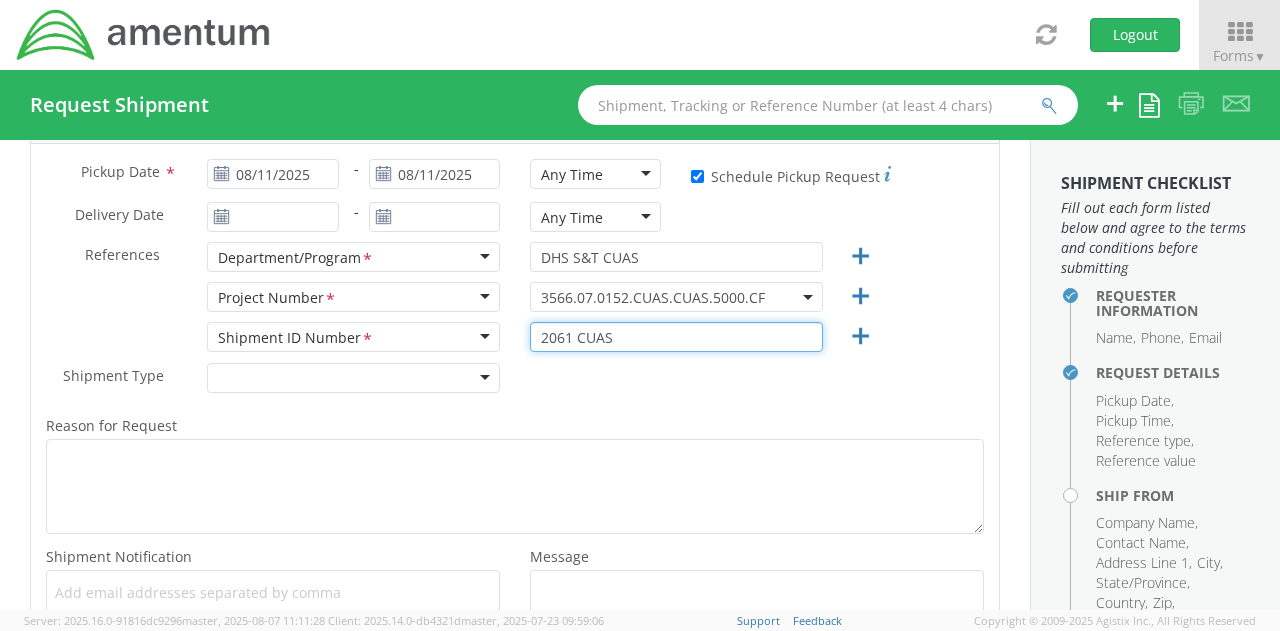 type on "2061 CUAS" 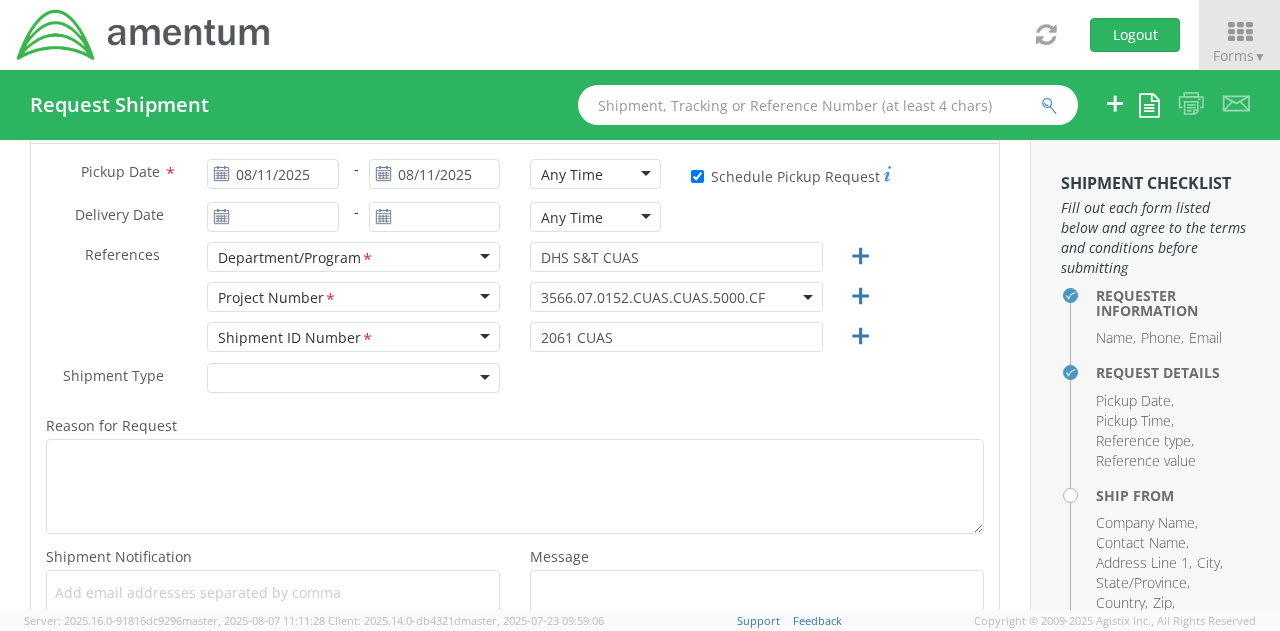 click at bounding box center (353, 378) 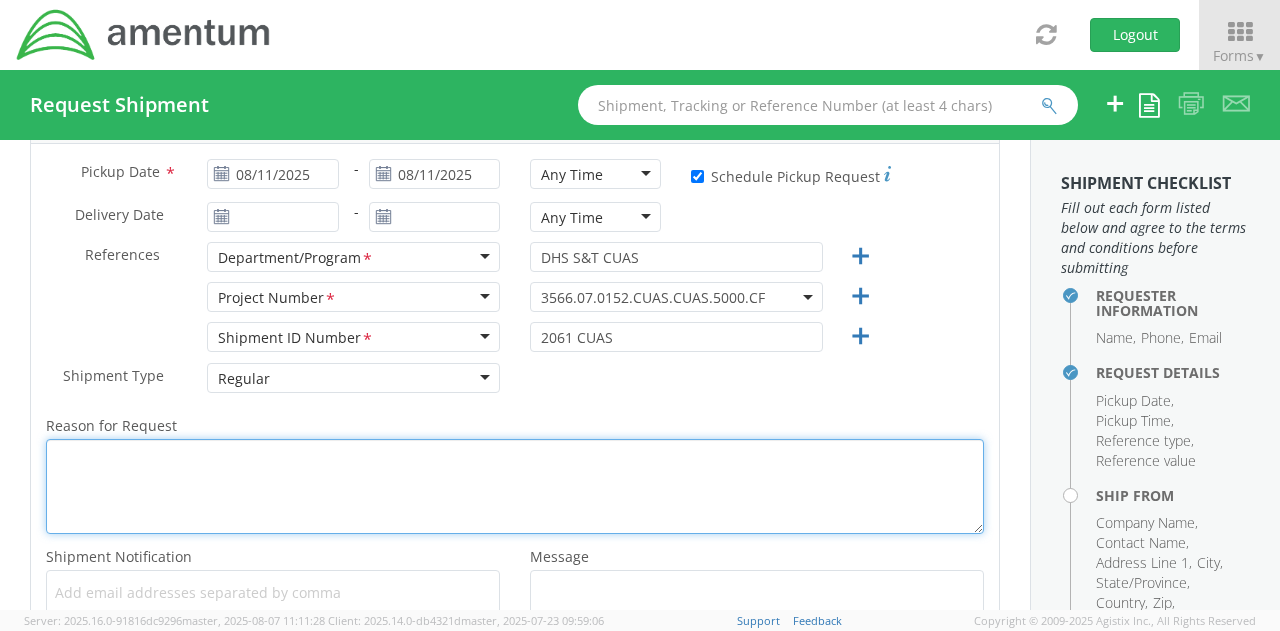 click on "Reason for Request        *" at bounding box center (515, 486) 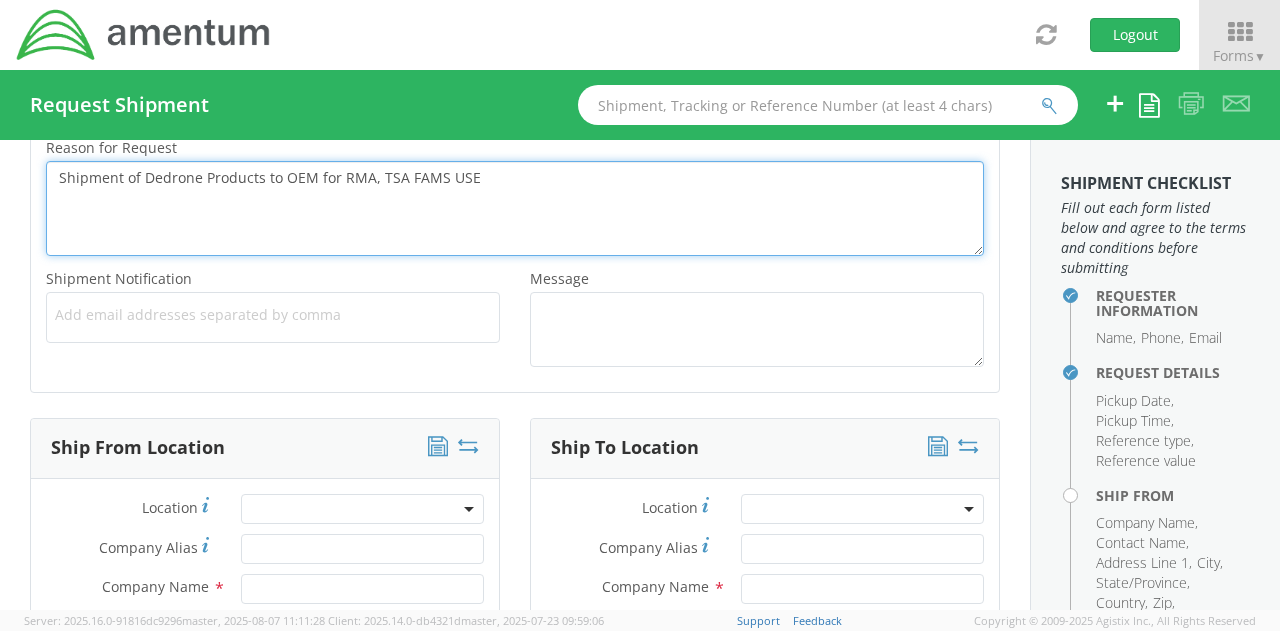 scroll, scrollTop: 648, scrollLeft: 0, axis: vertical 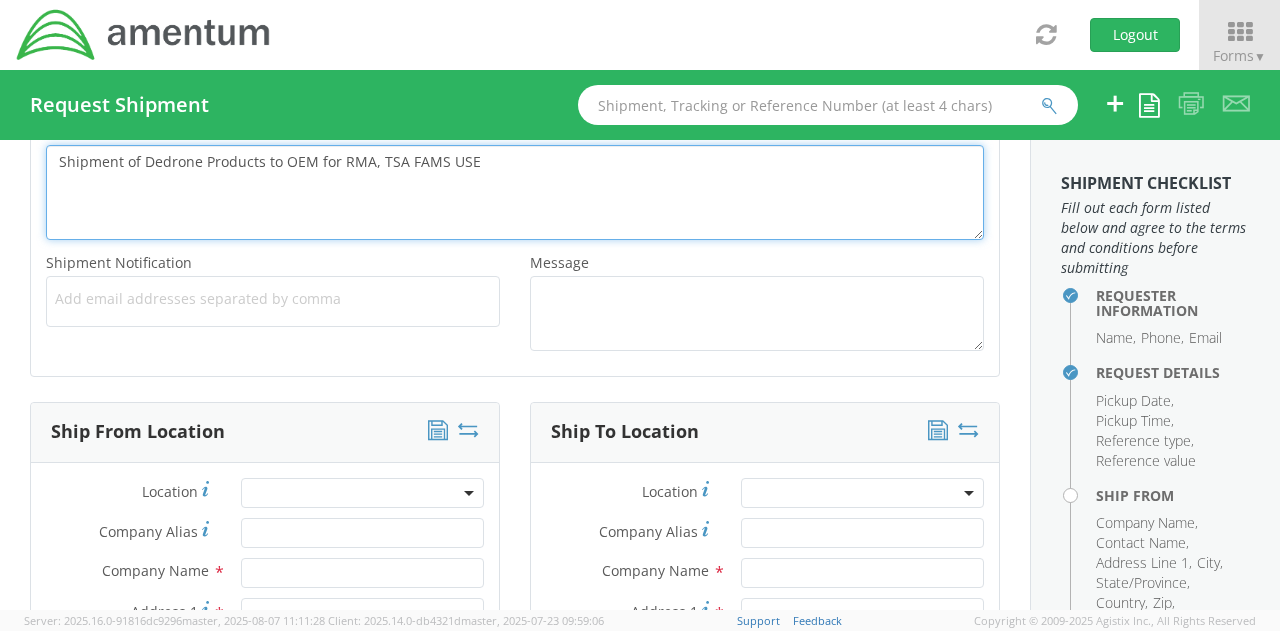 type on "Shipment of Dedrone Products to OEM for RMA, TSA FAMS USE" 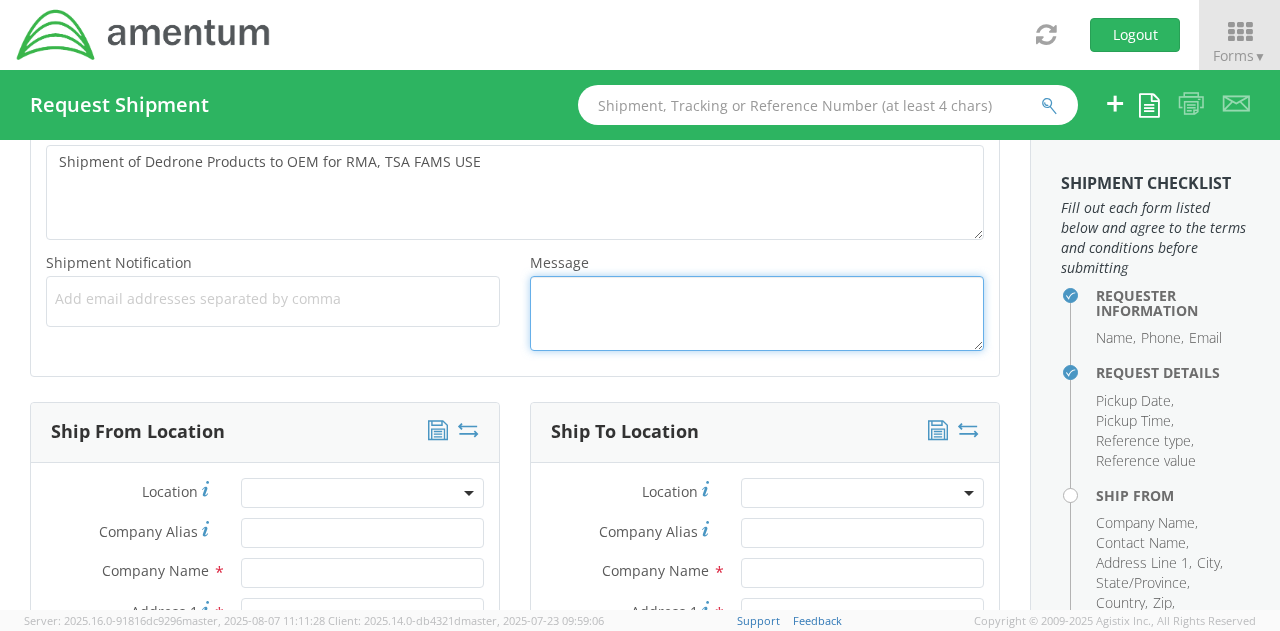 click on "Message        *" at bounding box center [757, 313] 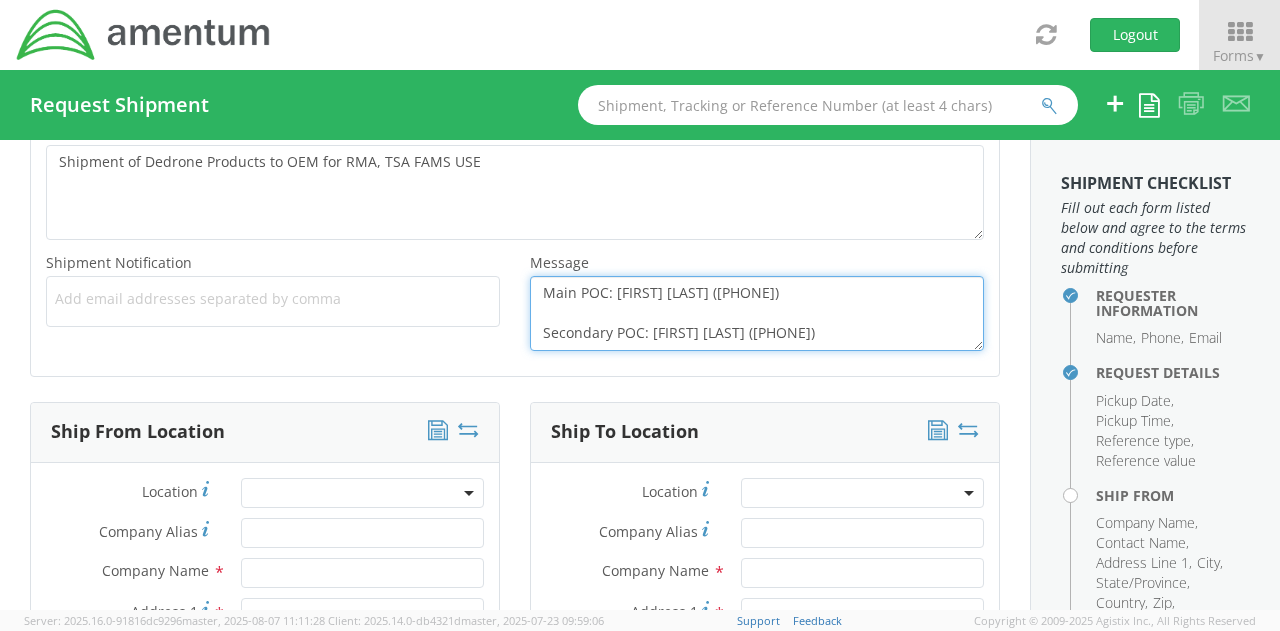 scroll, scrollTop: 74, scrollLeft: 0, axis: vertical 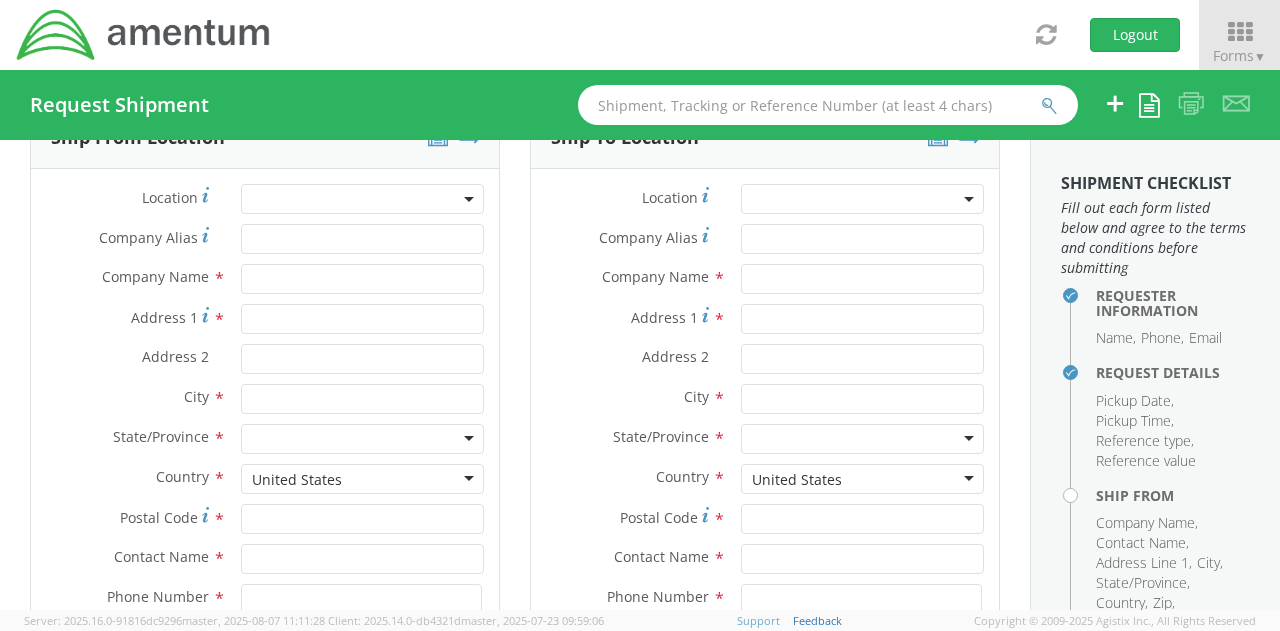 type on "Main POC: [FIRST] [LAST] ([PHONE])
Secondary POC: [FIRST] [LAST] ([PHONE])" 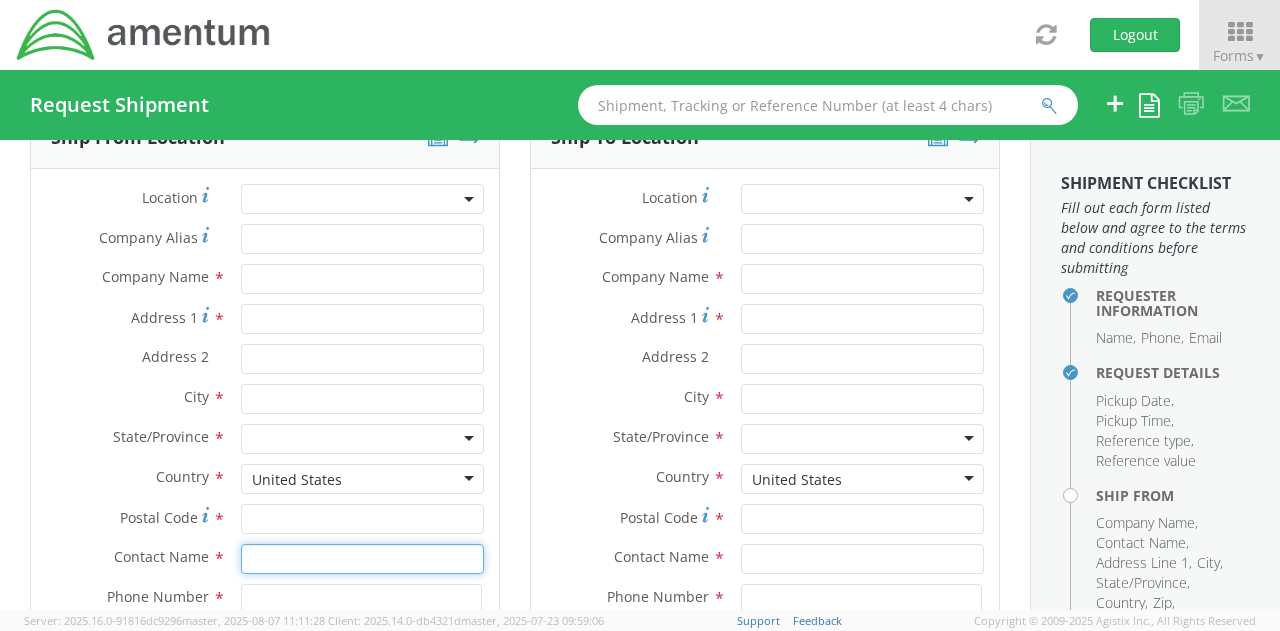 click at bounding box center [362, 559] 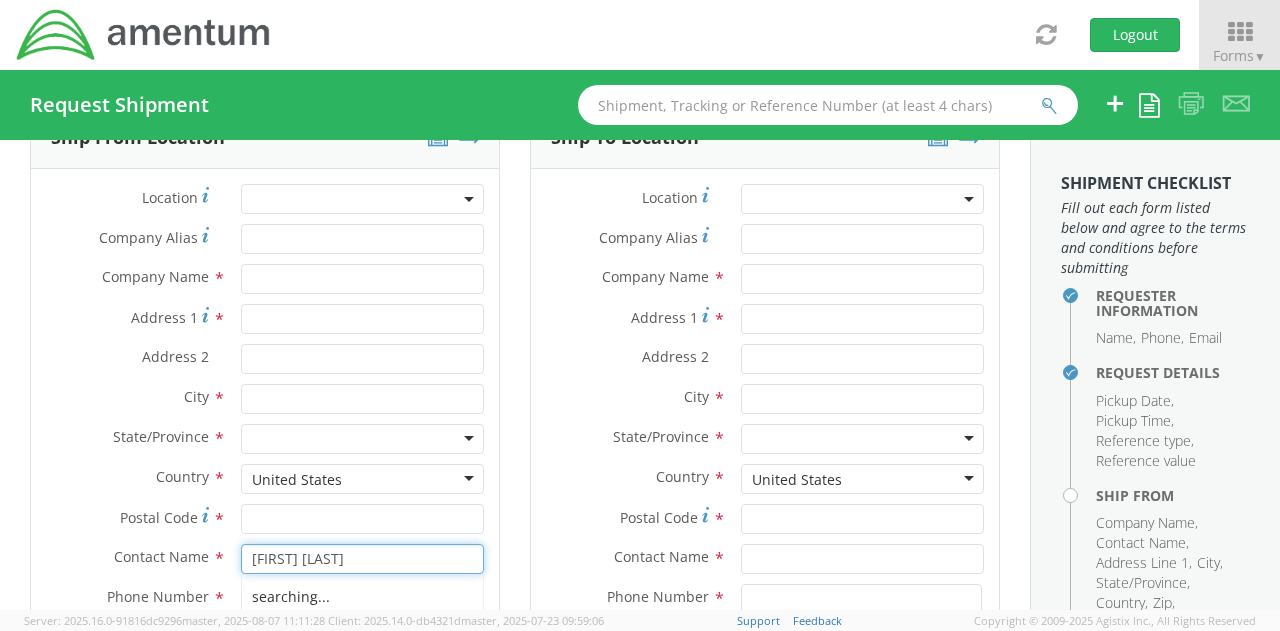 type on "Cullen Koons" 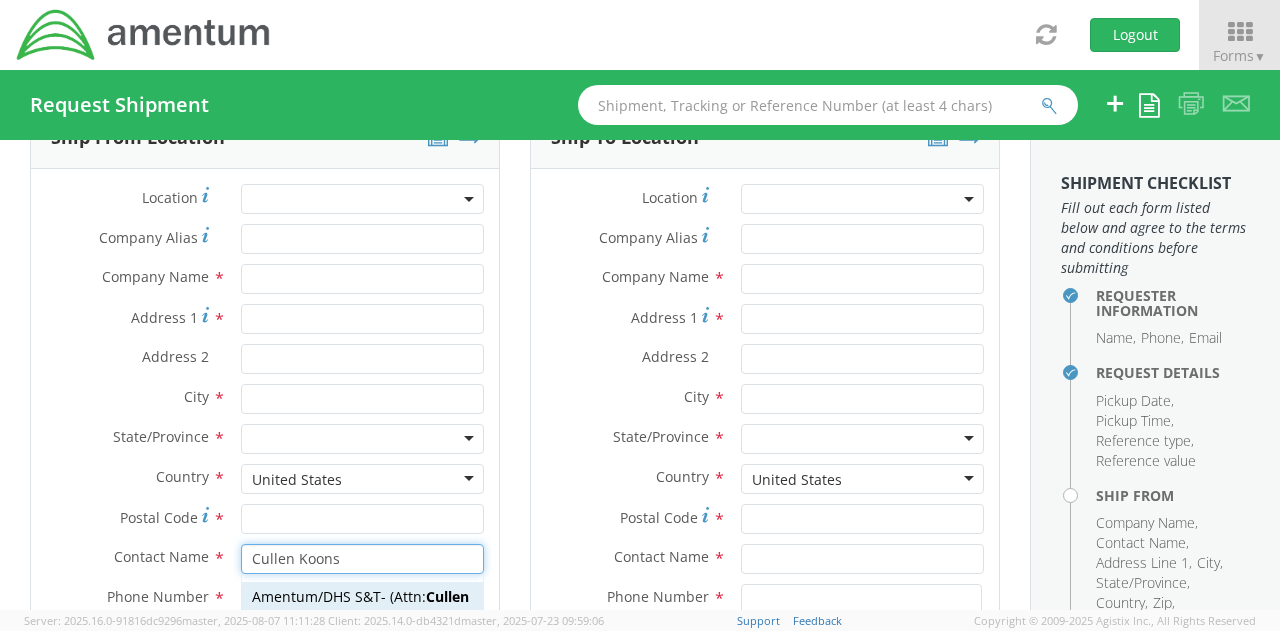 click on "Amentum/DHS S&T  ( Attn:  [FIRST] [LAST] )  [NUMBER] [STREET], [CITY], [STATE], [POSTAL CODE], US" at bounding box center (362, 617) 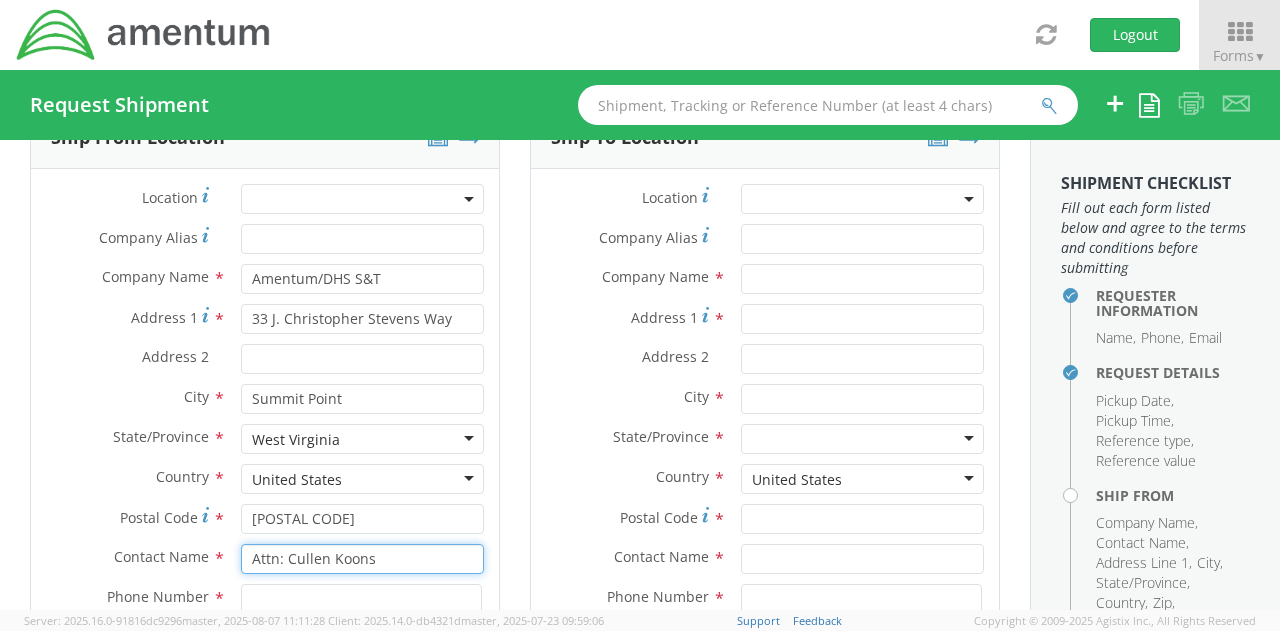 scroll, scrollTop: 1050, scrollLeft: 0, axis: vertical 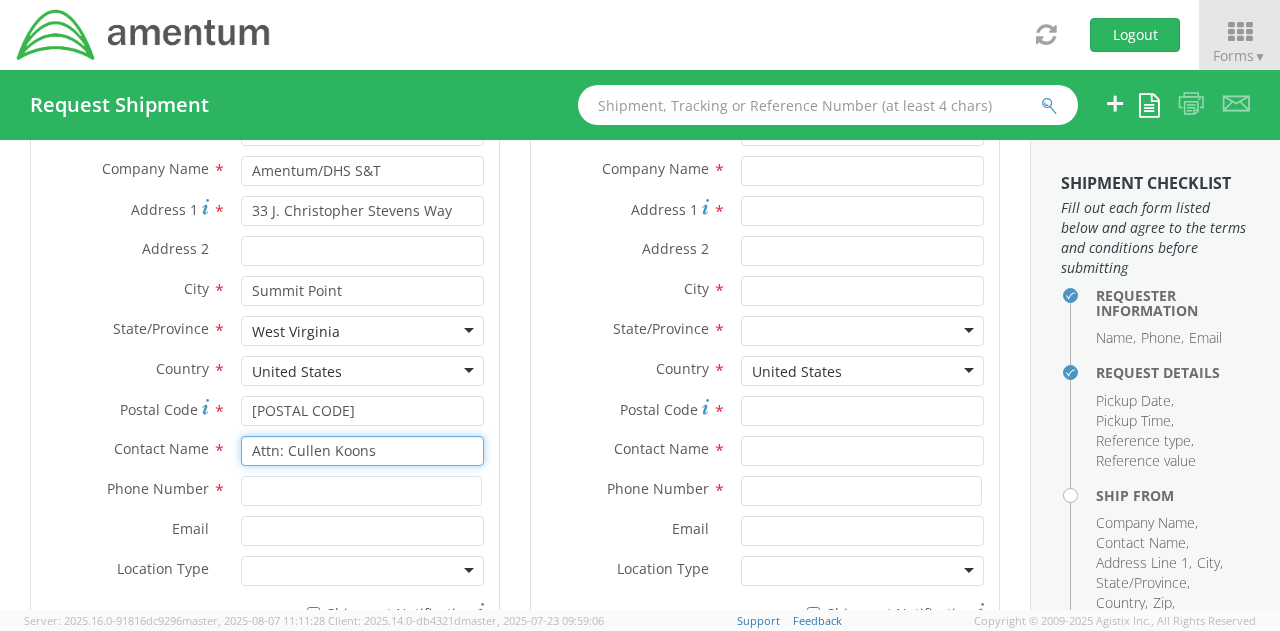 drag, startPoint x: 390, startPoint y: 445, endPoint x: 152, endPoint y: 478, distance: 240.27692 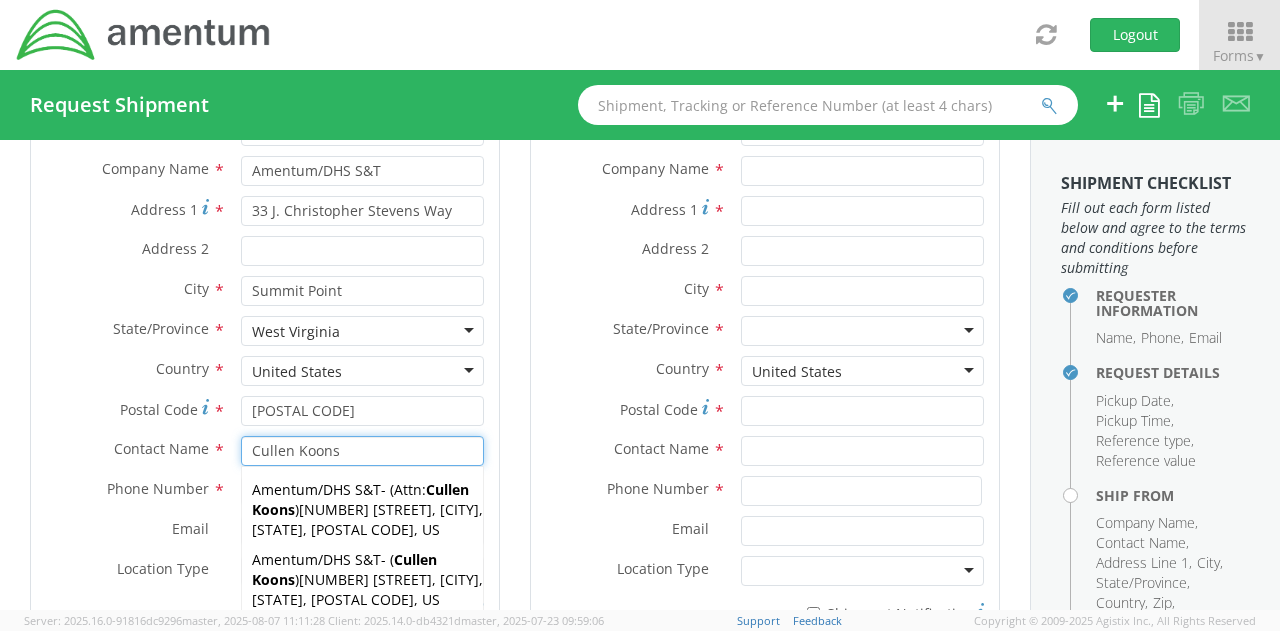 scroll, scrollTop: 198, scrollLeft: 0, axis: vertical 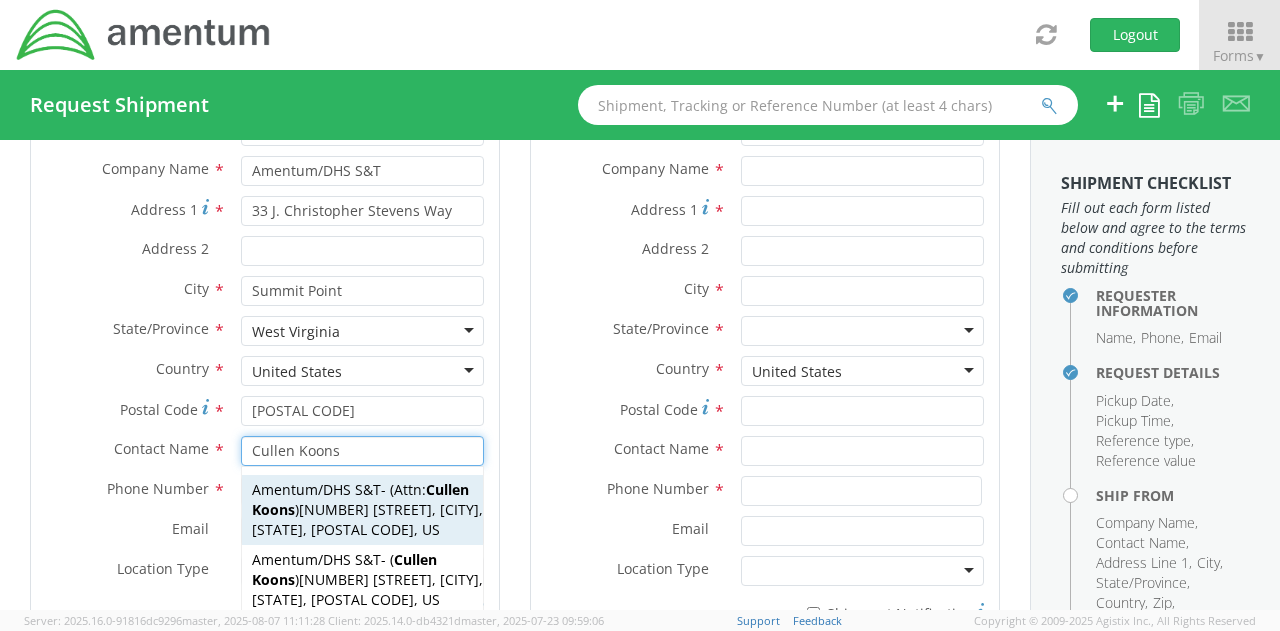click on "[NUMBER] [STREET], [CITY], [STATE], [POSTAL CODE], US" at bounding box center (367, 519) 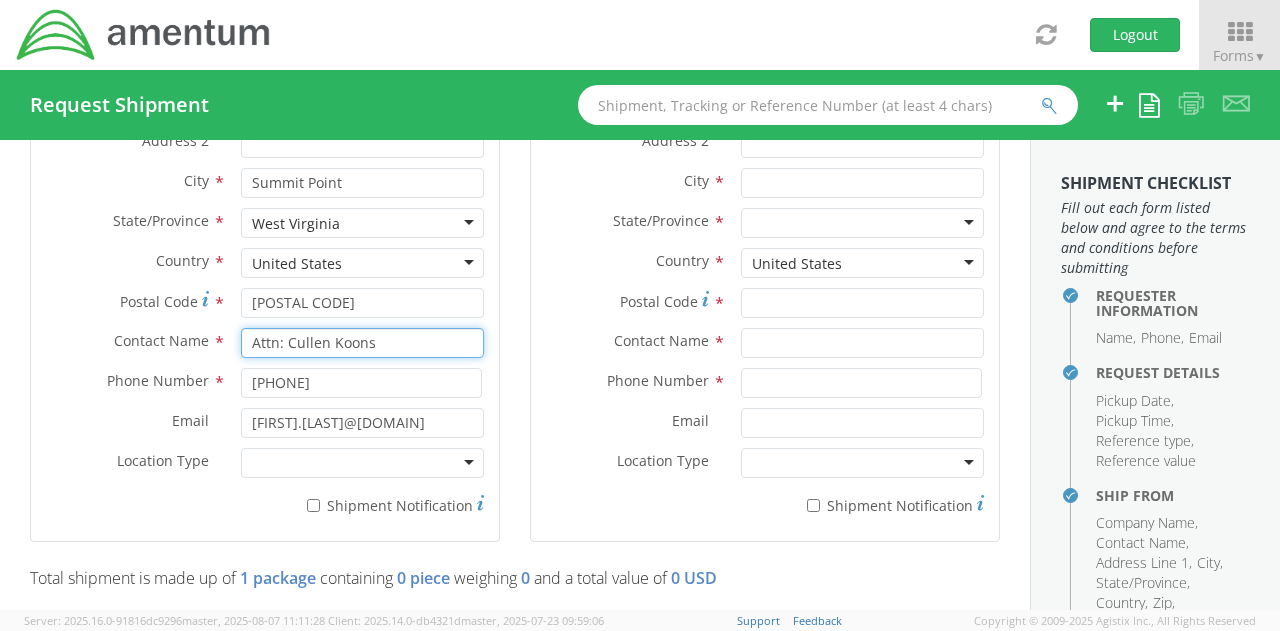 scroll, scrollTop: 1172, scrollLeft: 0, axis: vertical 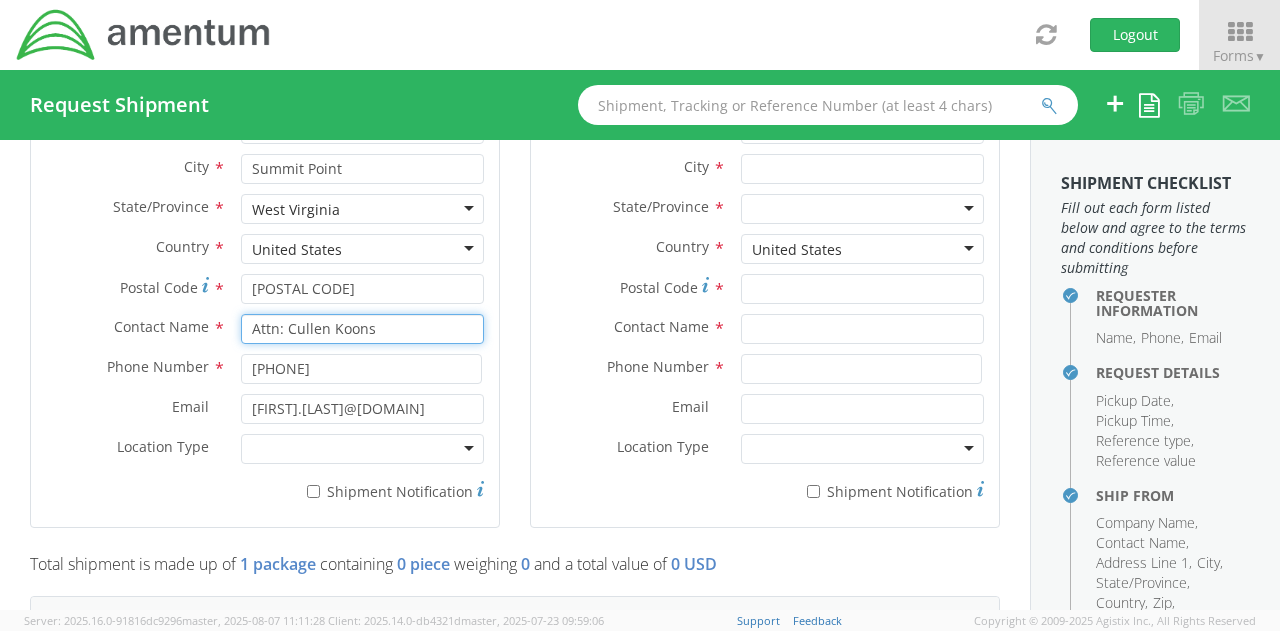 type on "Attn: Cullen Koons" 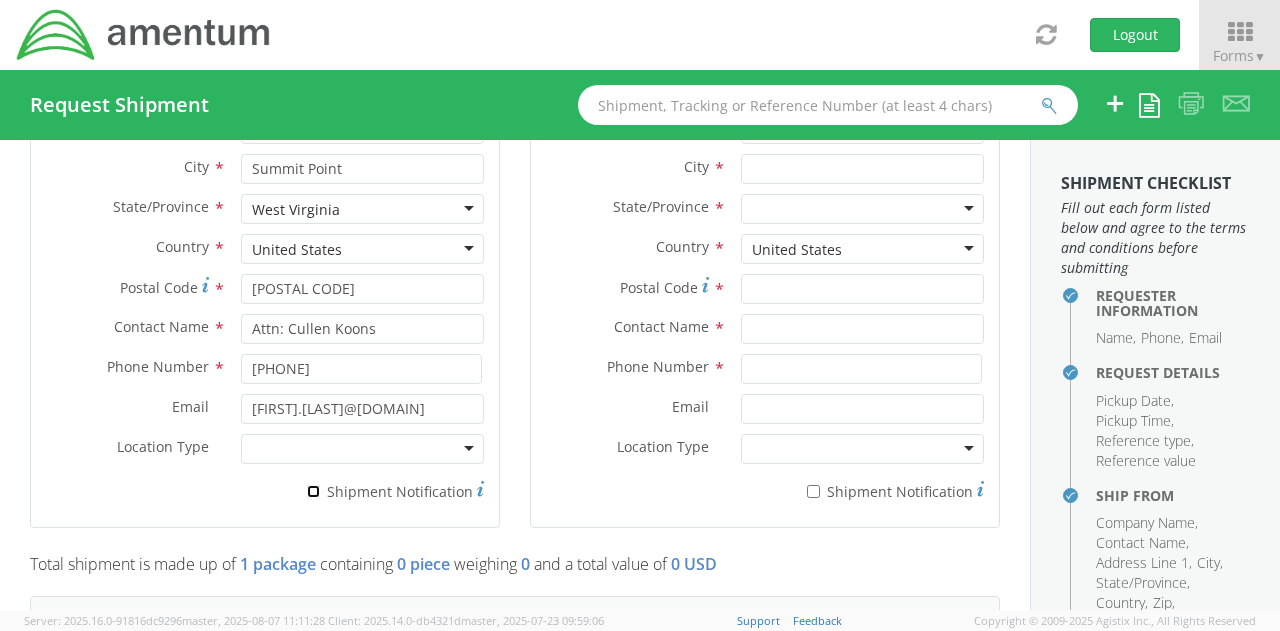click on "* Shipment Notification" at bounding box center (313, 491) 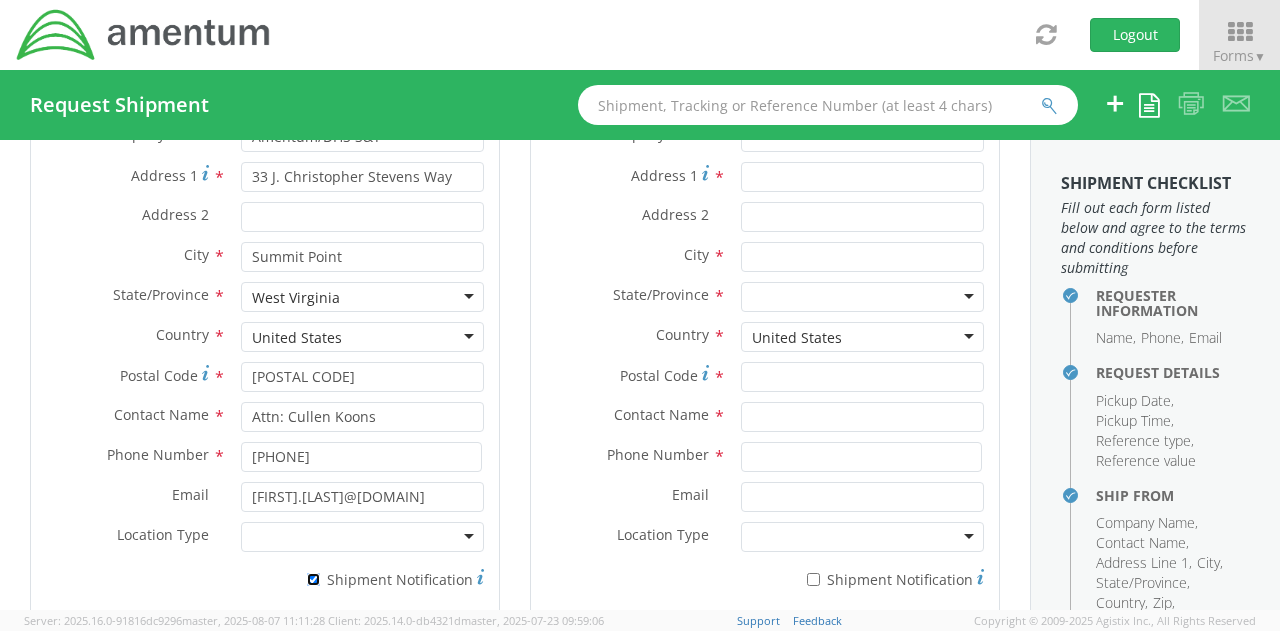 scroll, scrollTop: 1094, scrollLeft: 0, axis: vertical 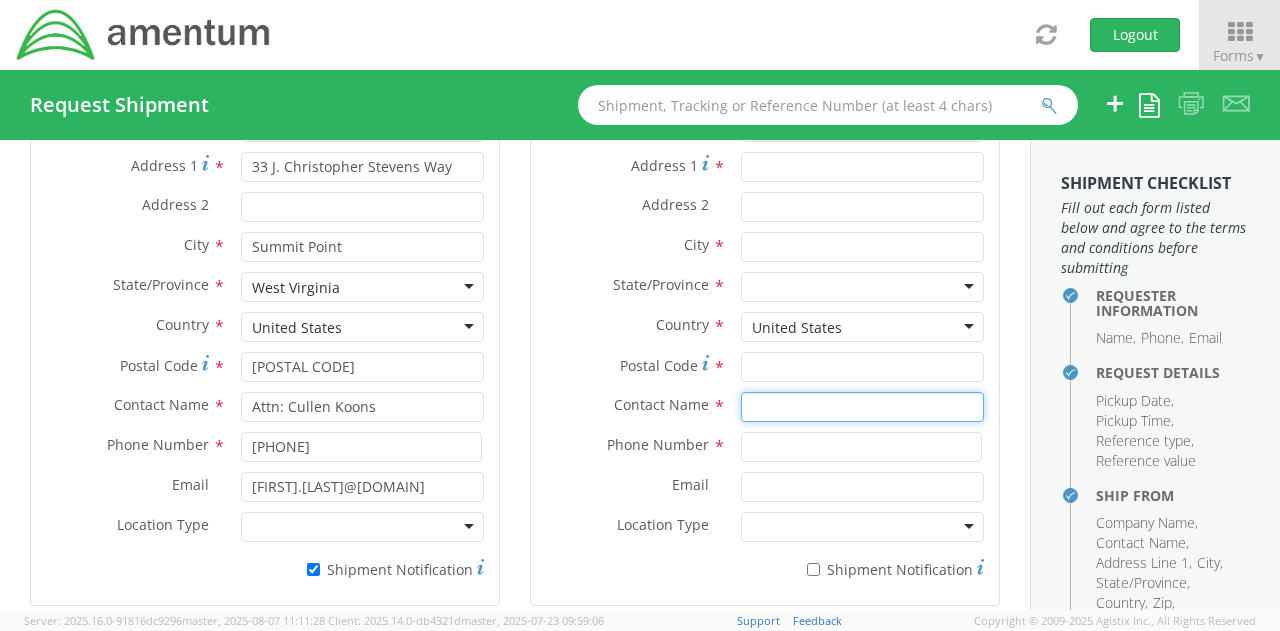 click at bounding box center [862, 407] 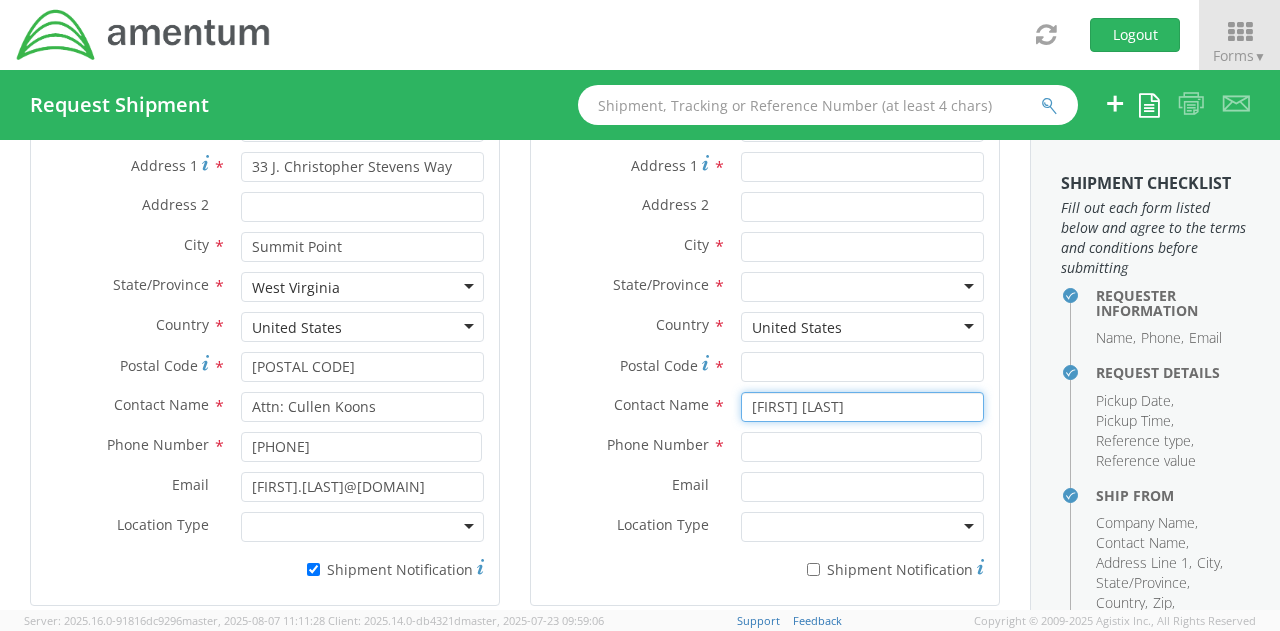 type on "[FIRST] [LAST]" 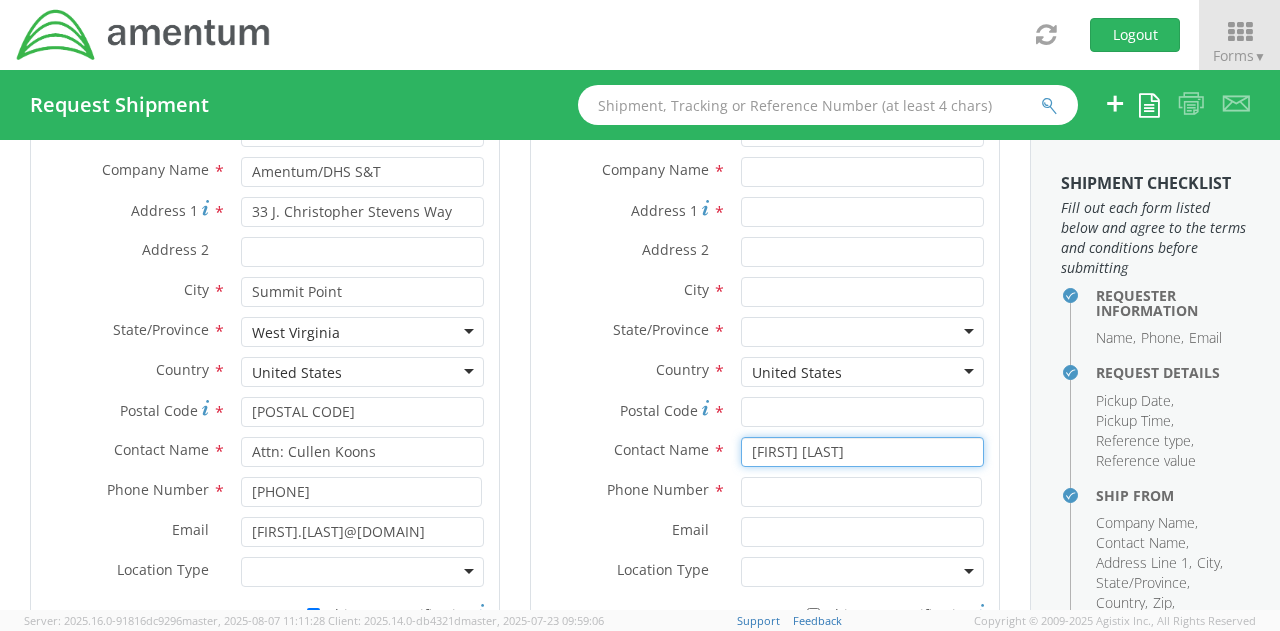 scroll, scrollTop: 1014, scrollLeft: 0, axis: vertical 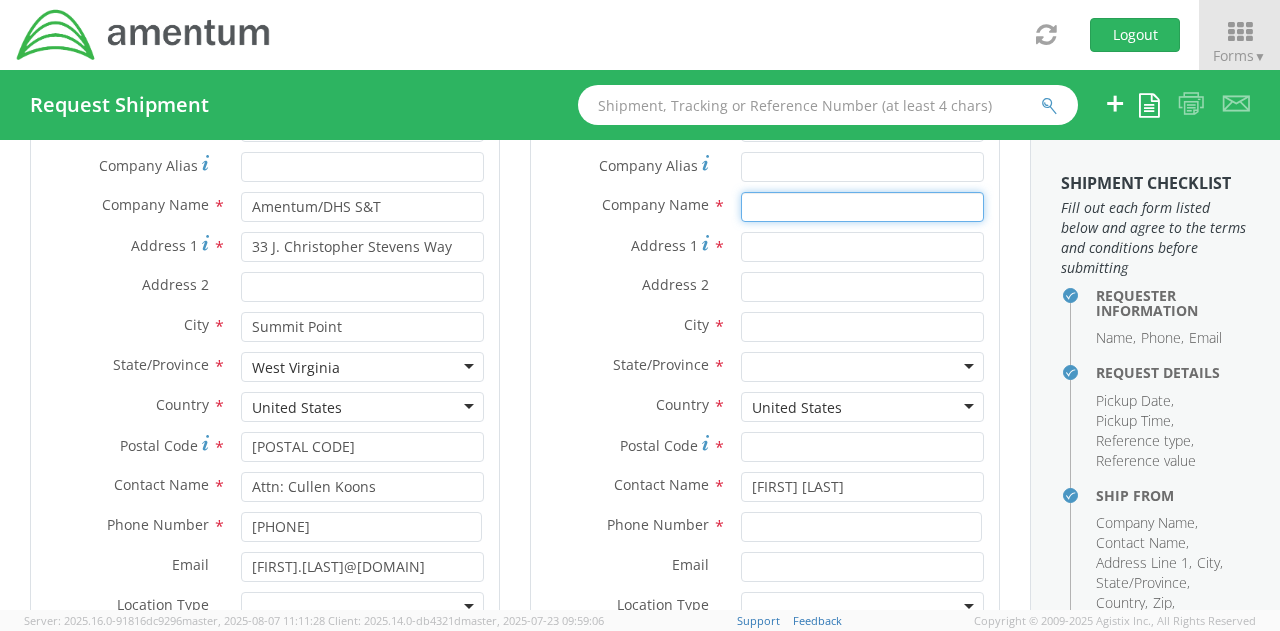 click at bounding box center [862, 207] 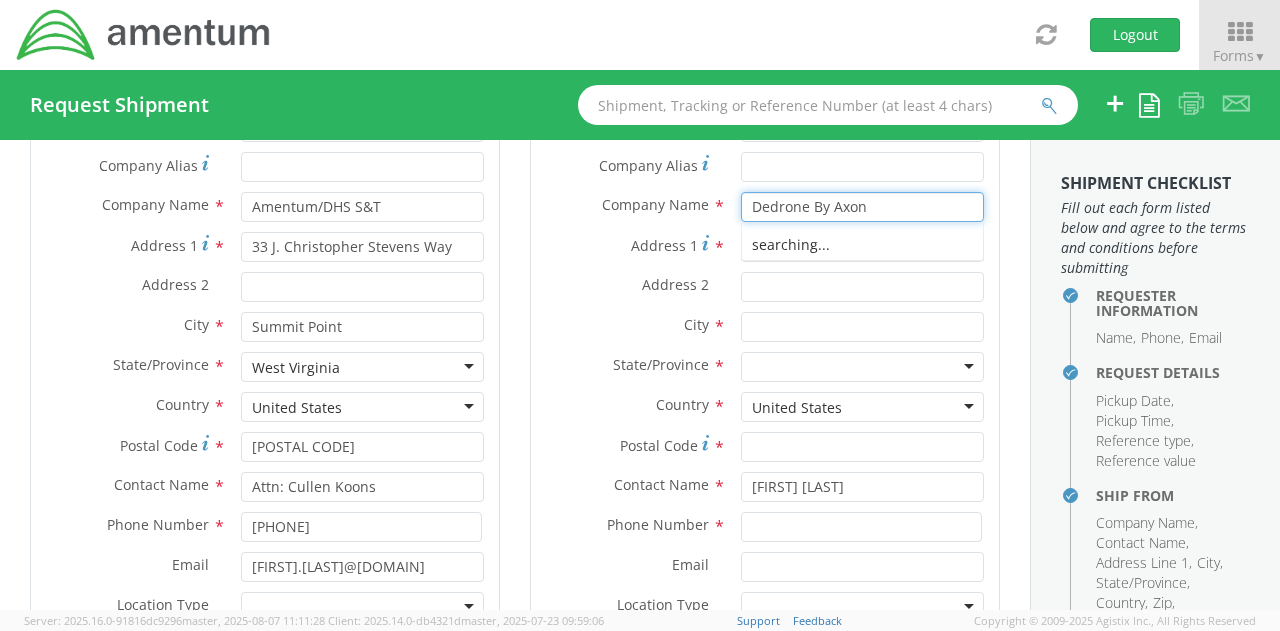type on "Dedrone By Axon" 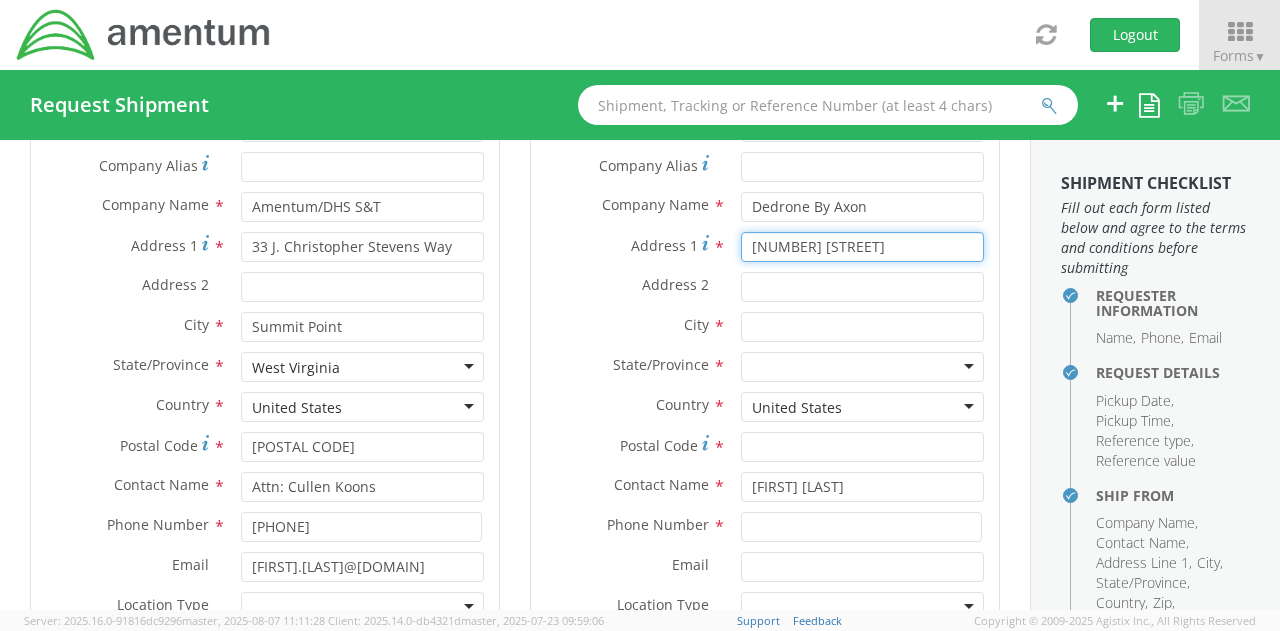 type on "[NUMBER] [STREET]" 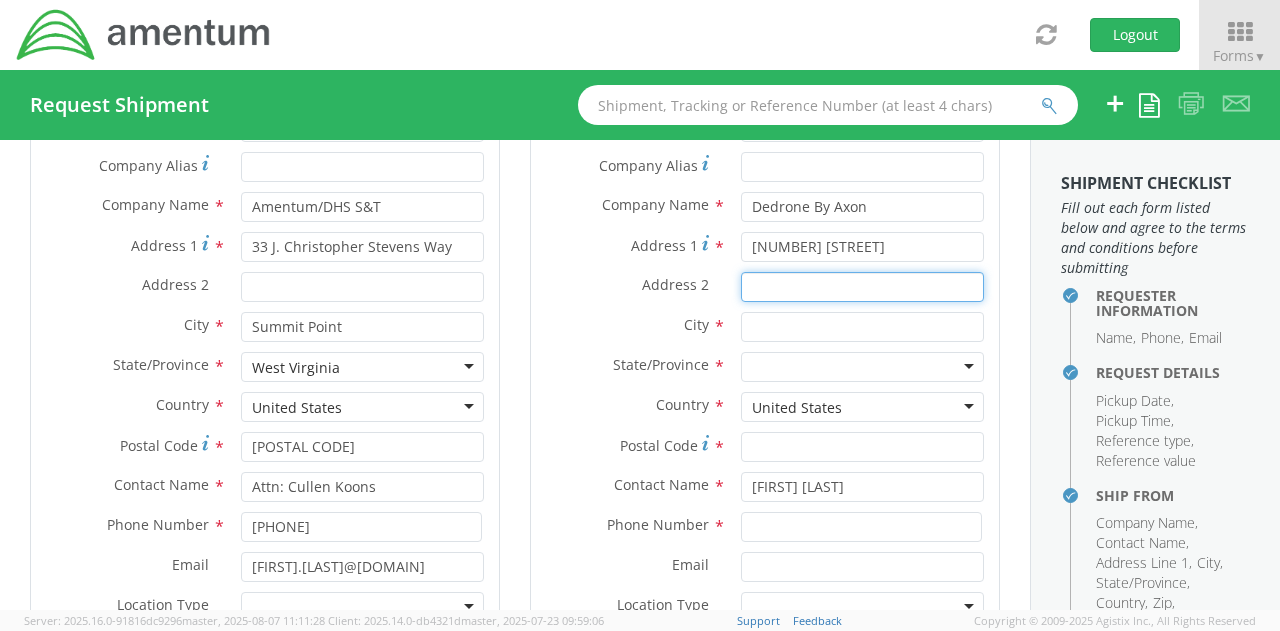 click on "Address 2        *" at bounding box center (862, 287) 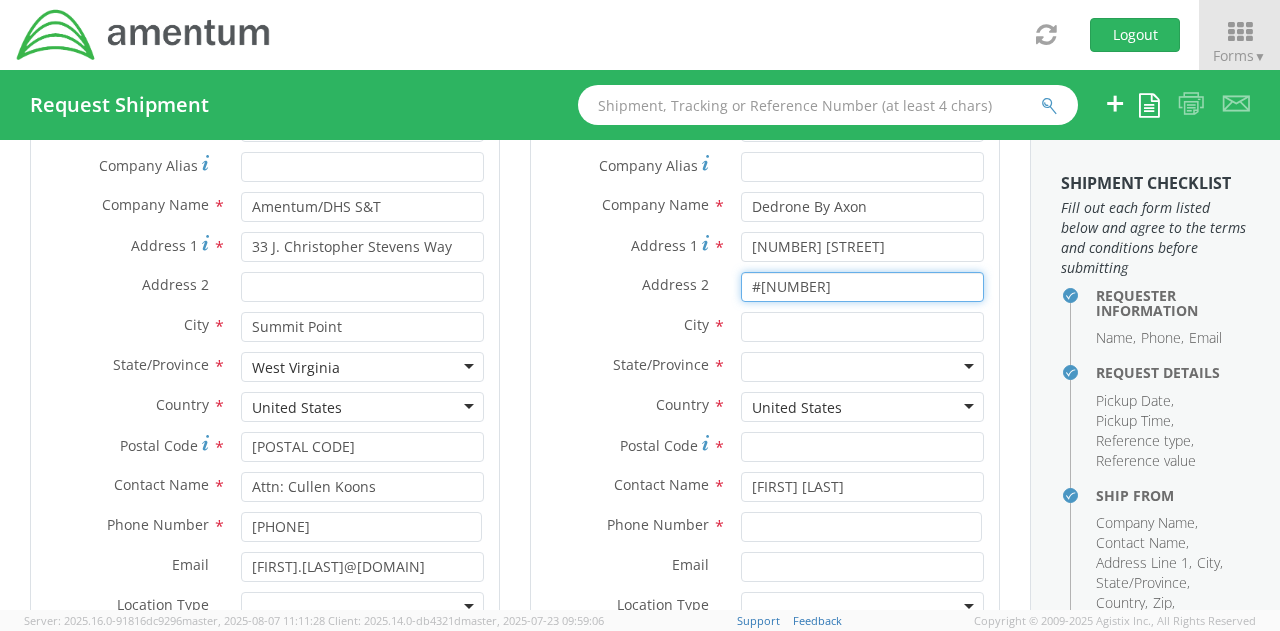type on "#[NUMBER]" 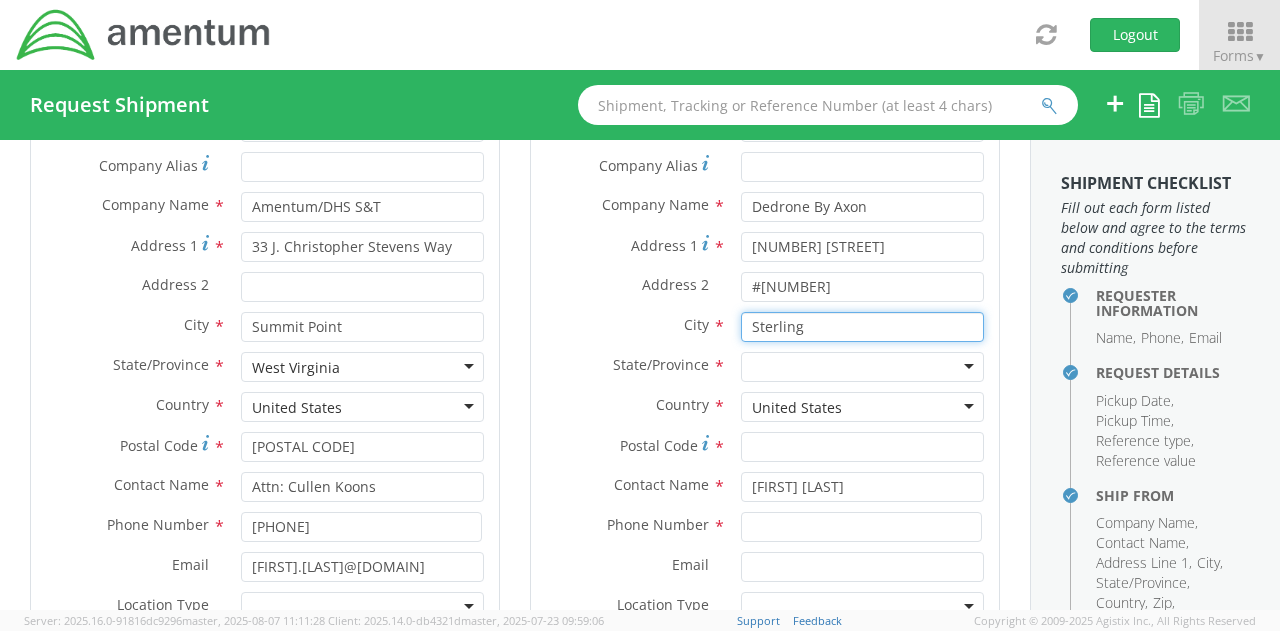 type on "Sterling" 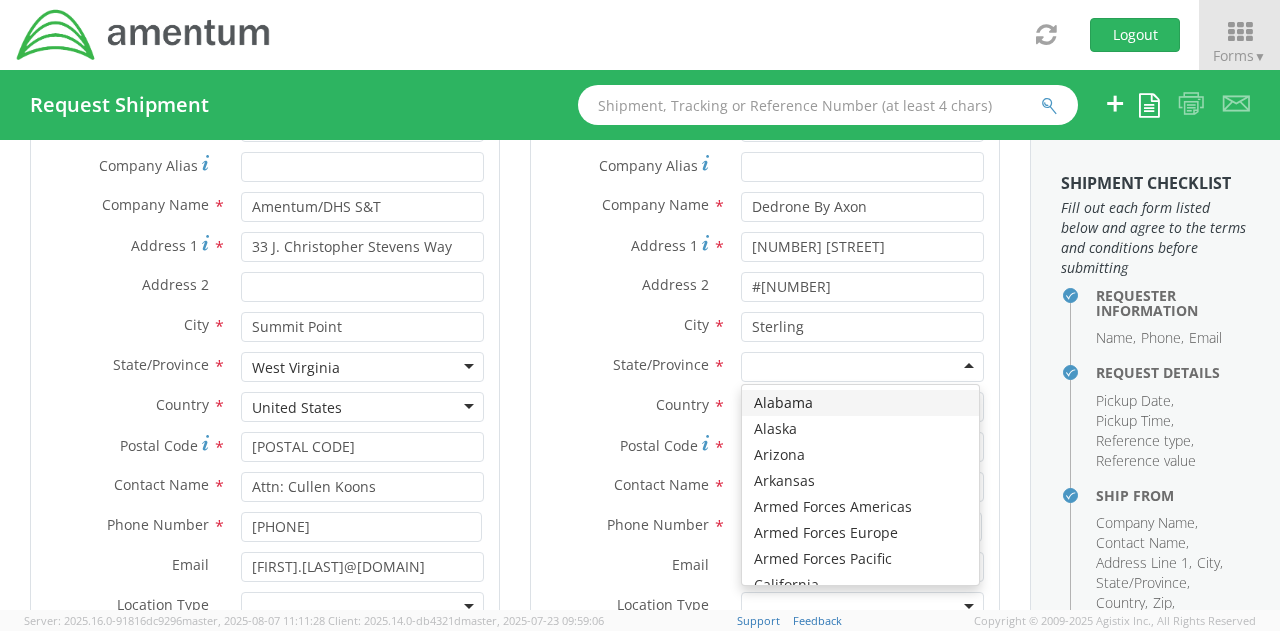 type on "V" 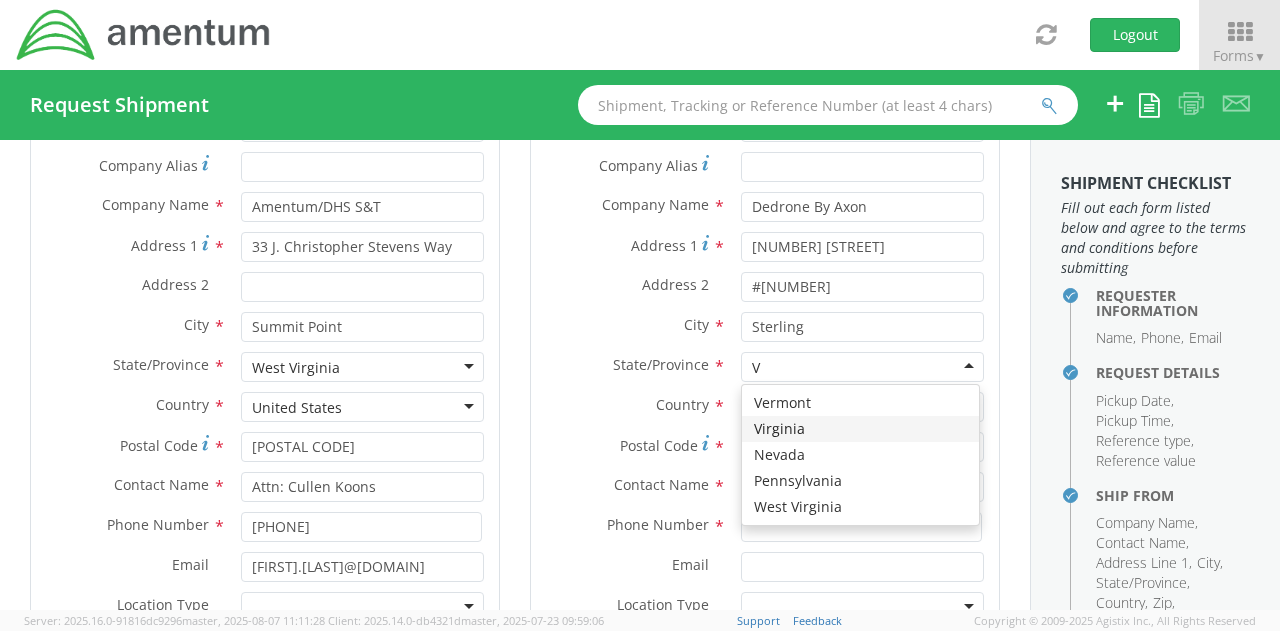 type 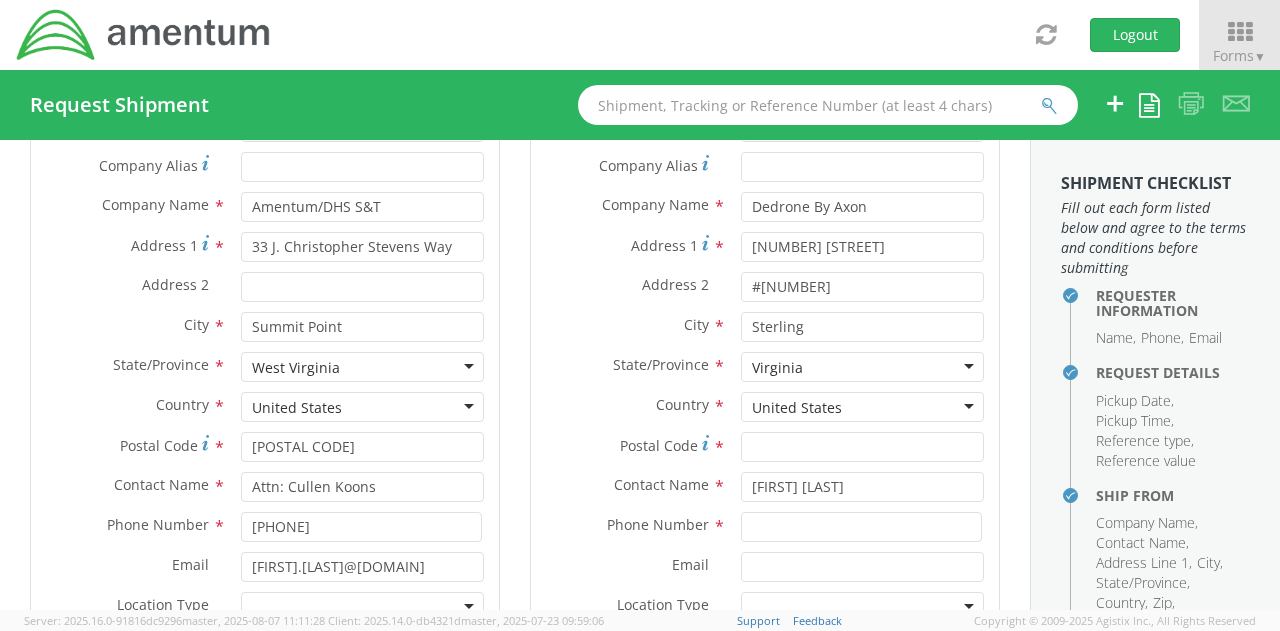 scroll, scrollTop: 0, scrollLeft: 0, axis: both 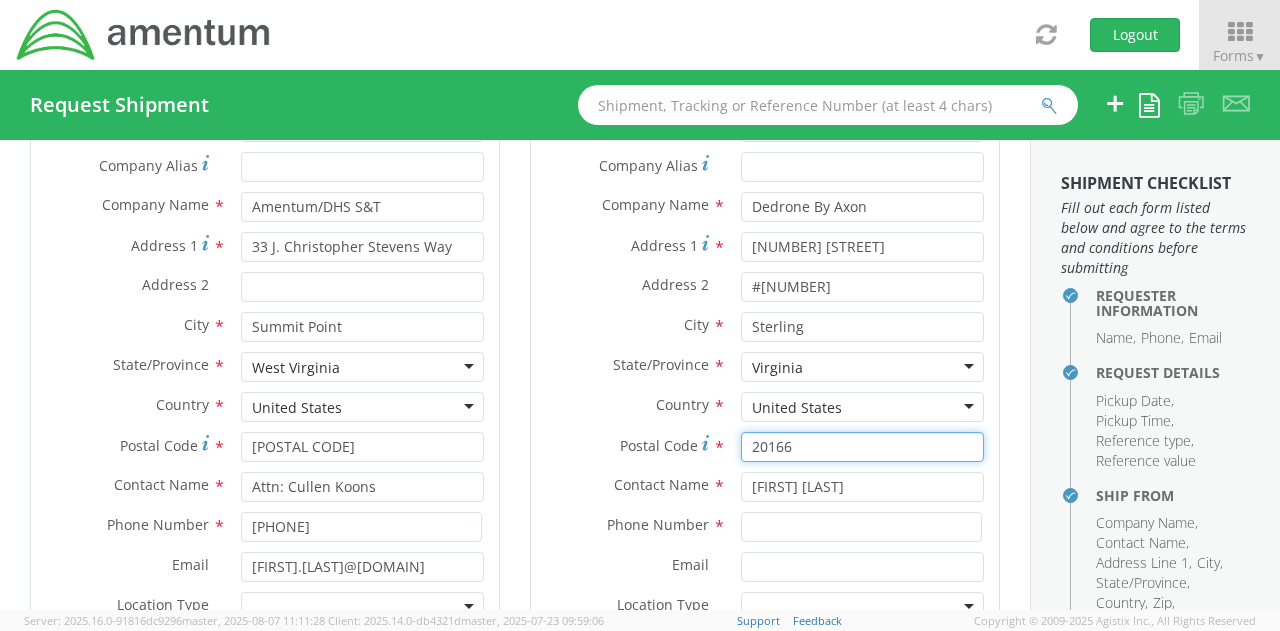type on "20166" 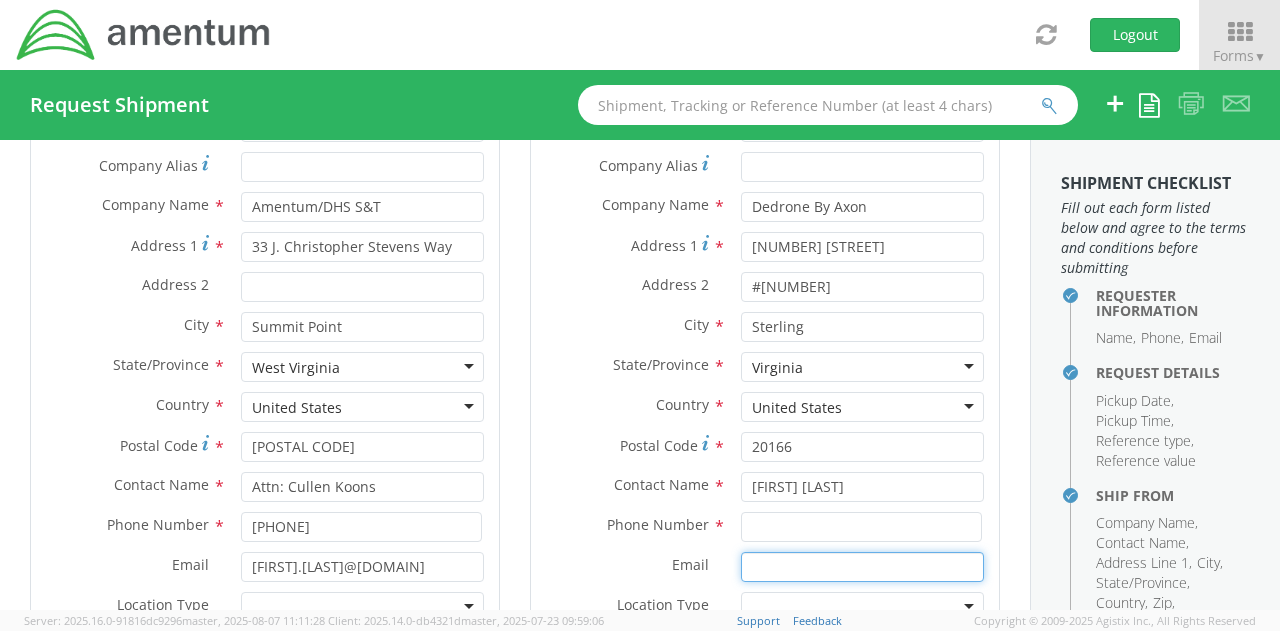 click on "Email        *" at bounding box center (862, 567) 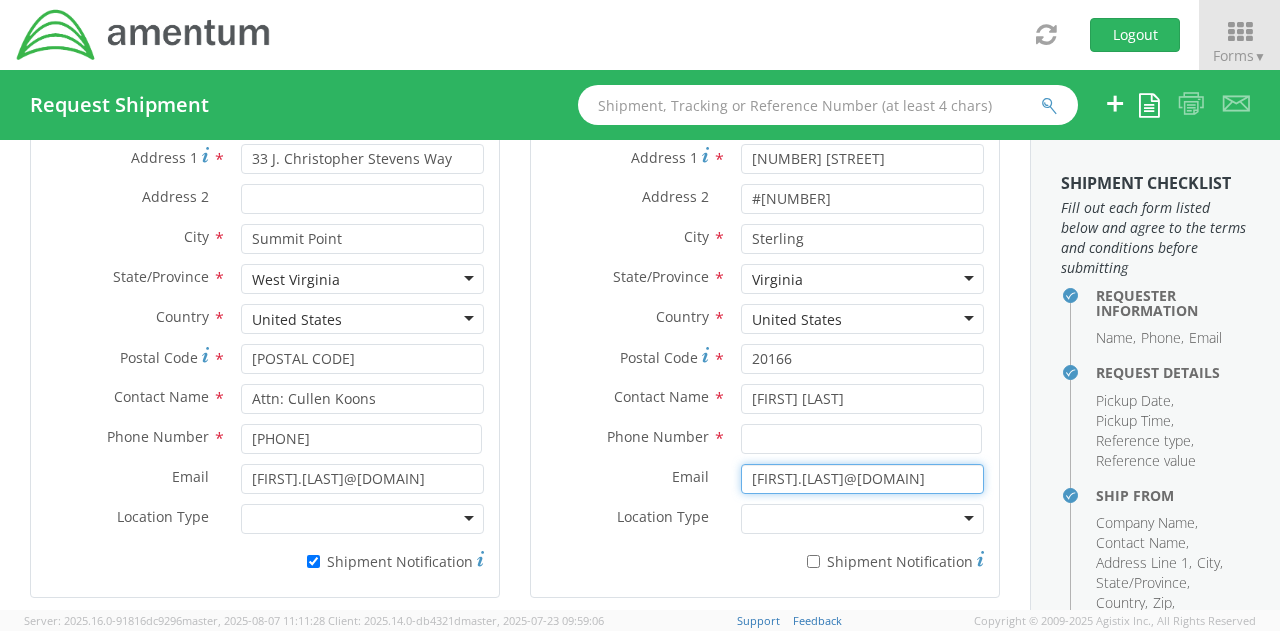 scroll, scrollTop: 1112, scrollLeft: 0, axis: vertical 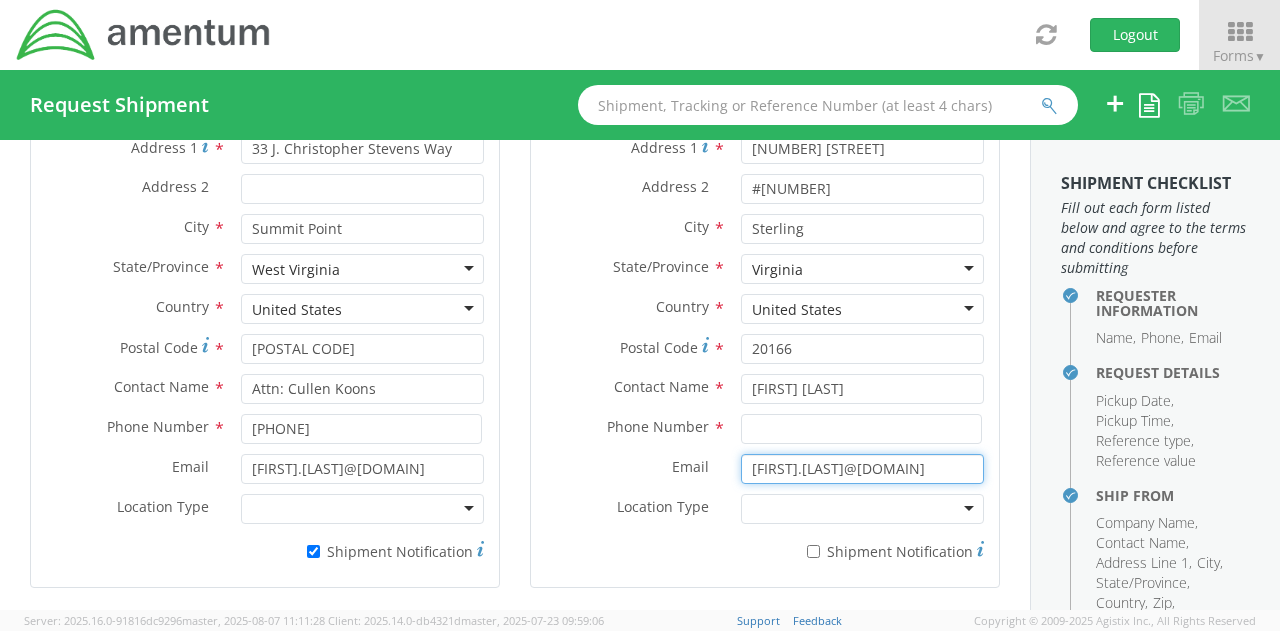 type on "[FIRST].[LAST]@[DOMAIN]" 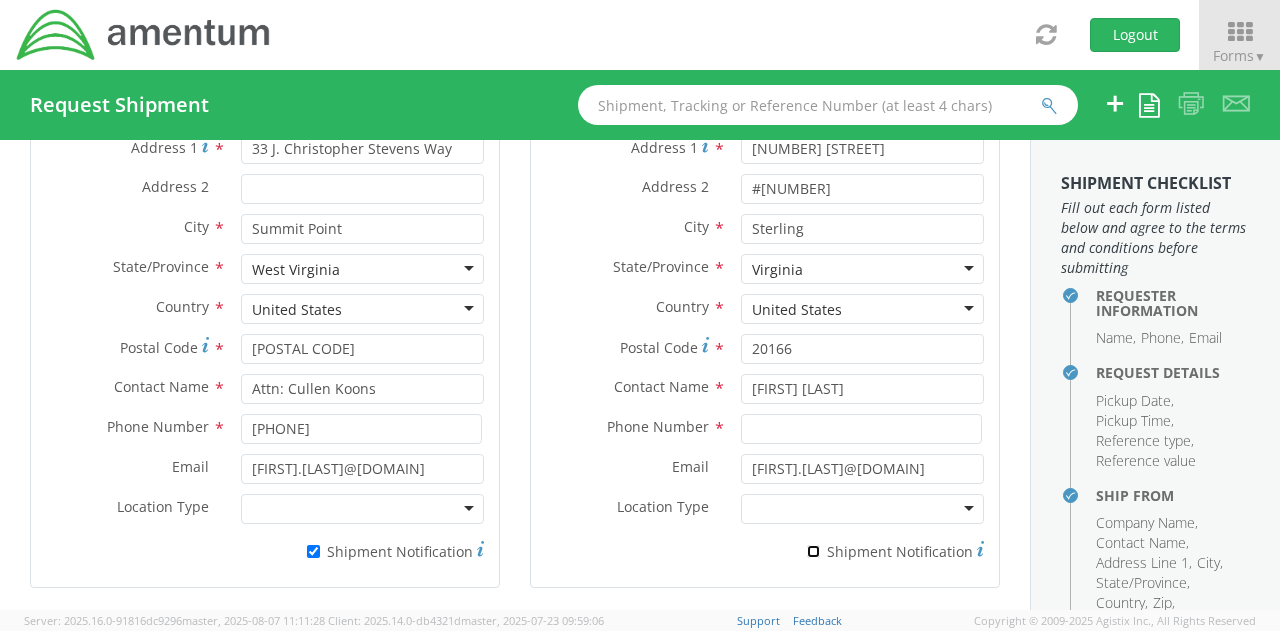 click on "* Shipment Notification" at bounding box center (813, 551) 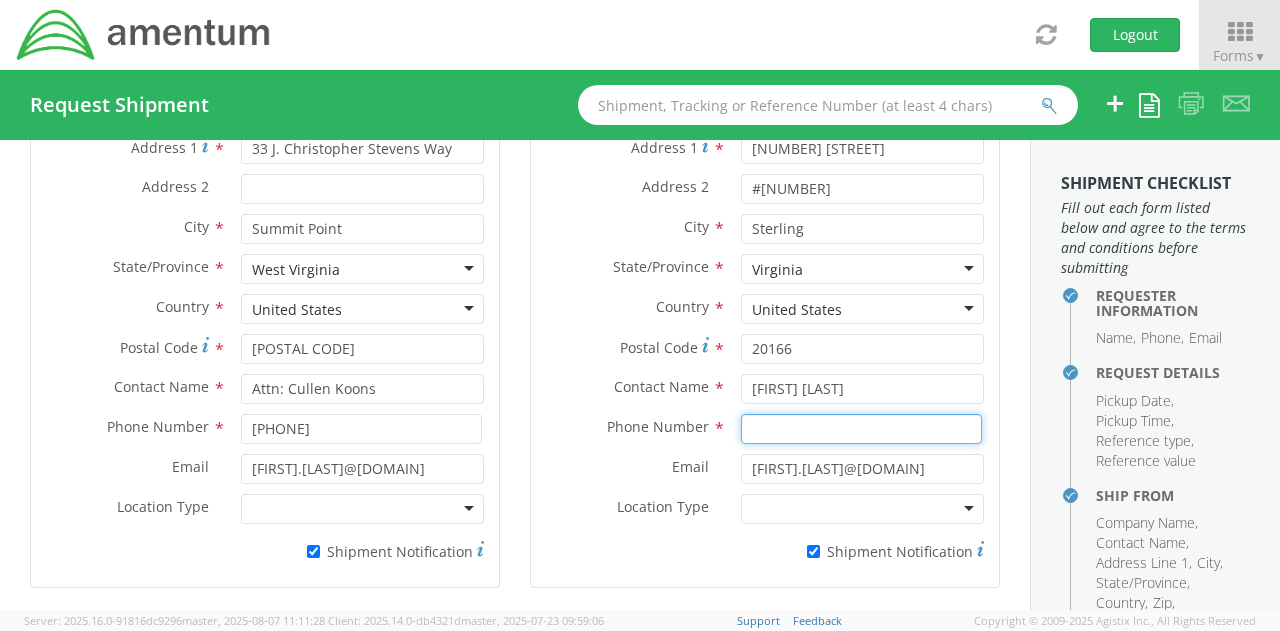click at bounding box center [861, 429] 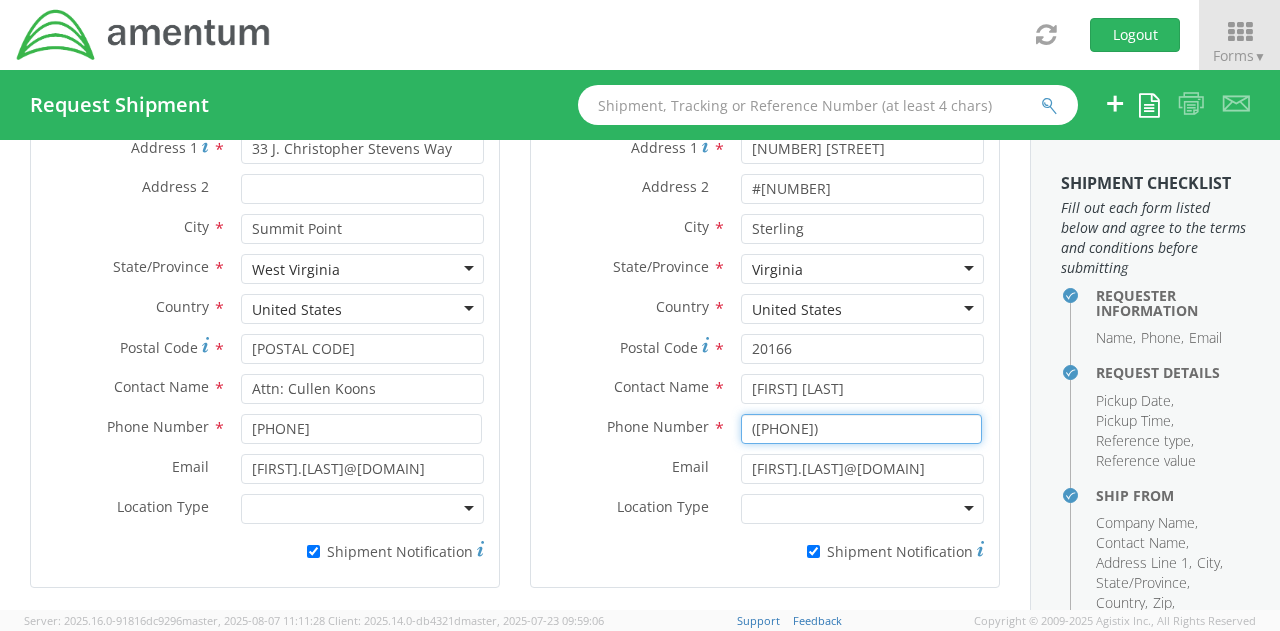 click on "([PHONE])" at bounding box center [861, 429] 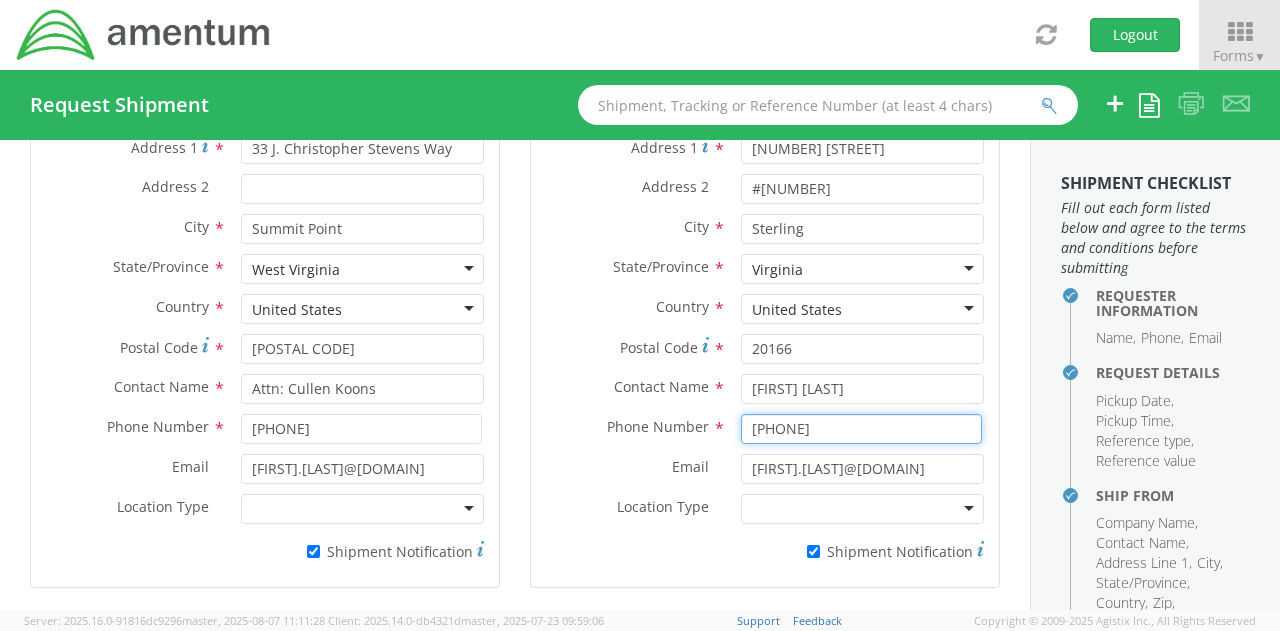 click on "[PHONE]" at bounding box center (861, 429) 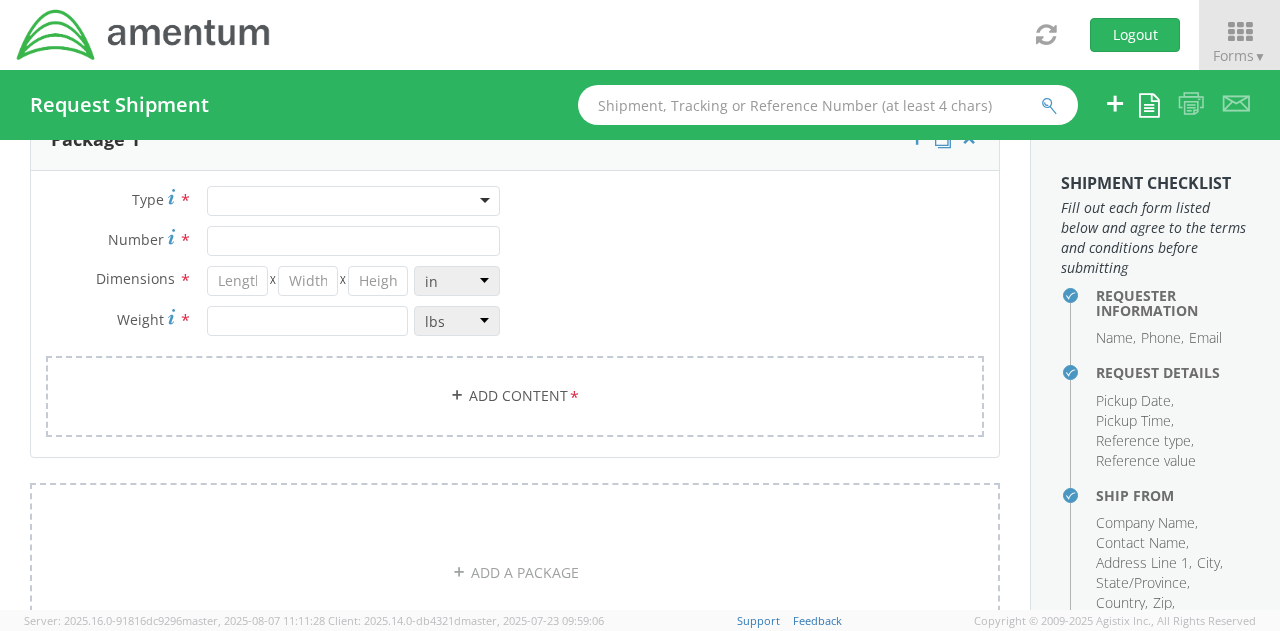 scroll, scrollTop: 1537, scrollLeft: 0, axis: vertical 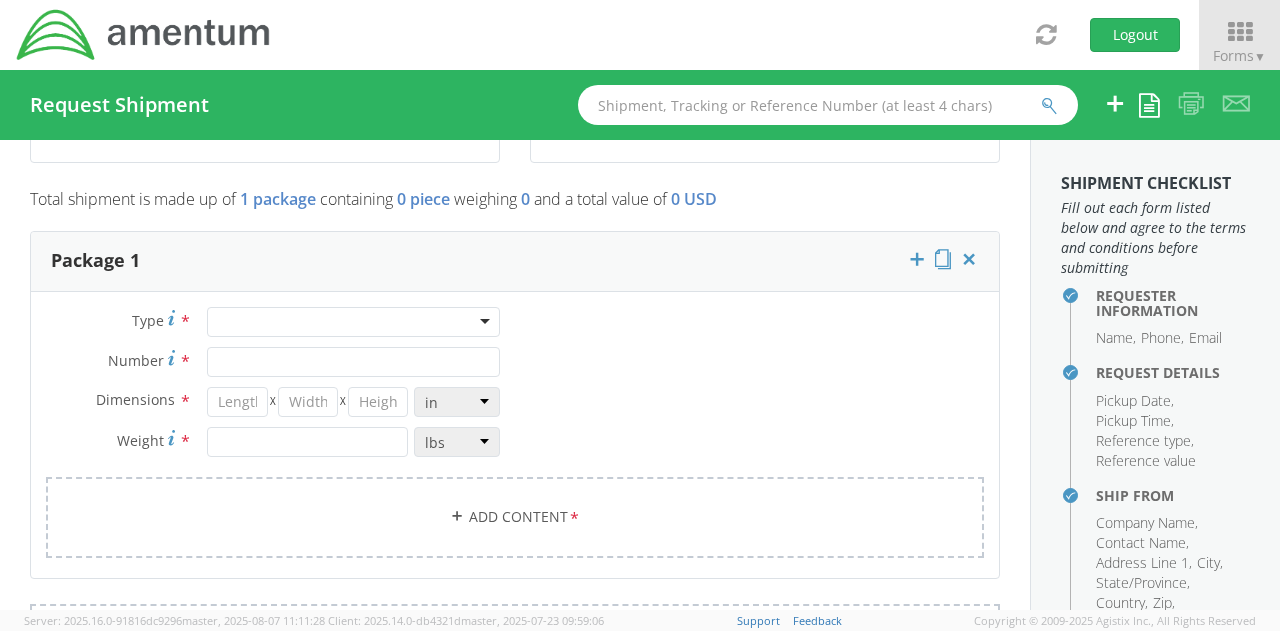 type on "[PHONE]" 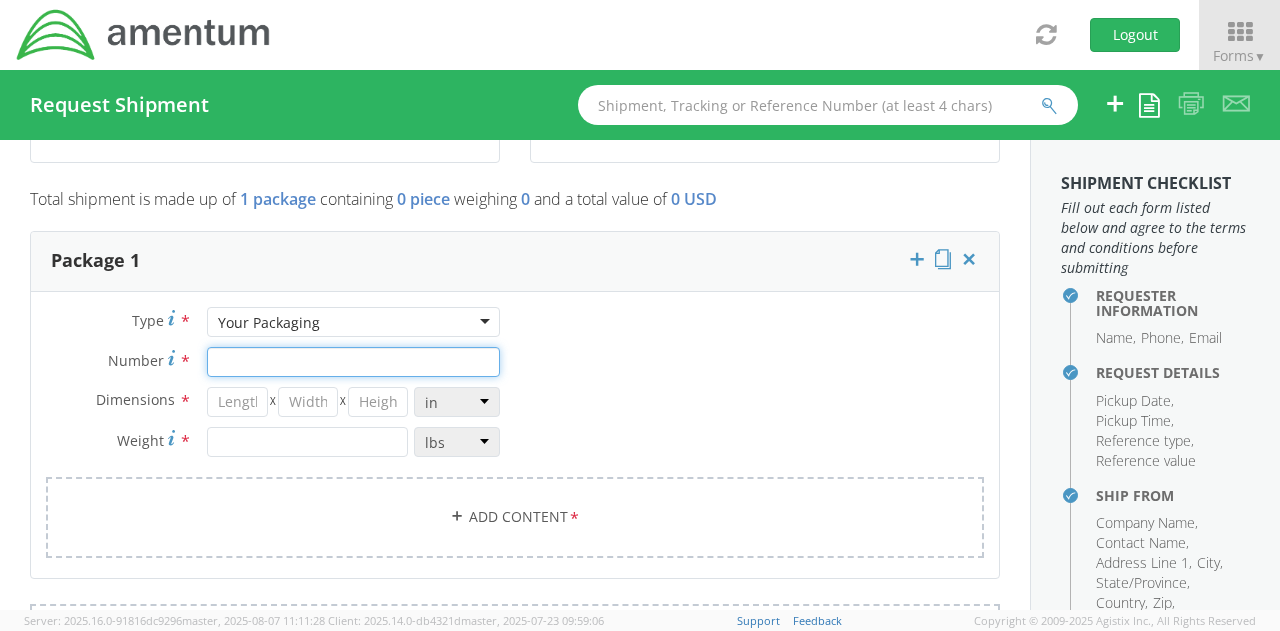 drag, startPoint x: 318, startPoint y: 510, endPoint x: 247, endPoint y: 353, distance: 172.30786 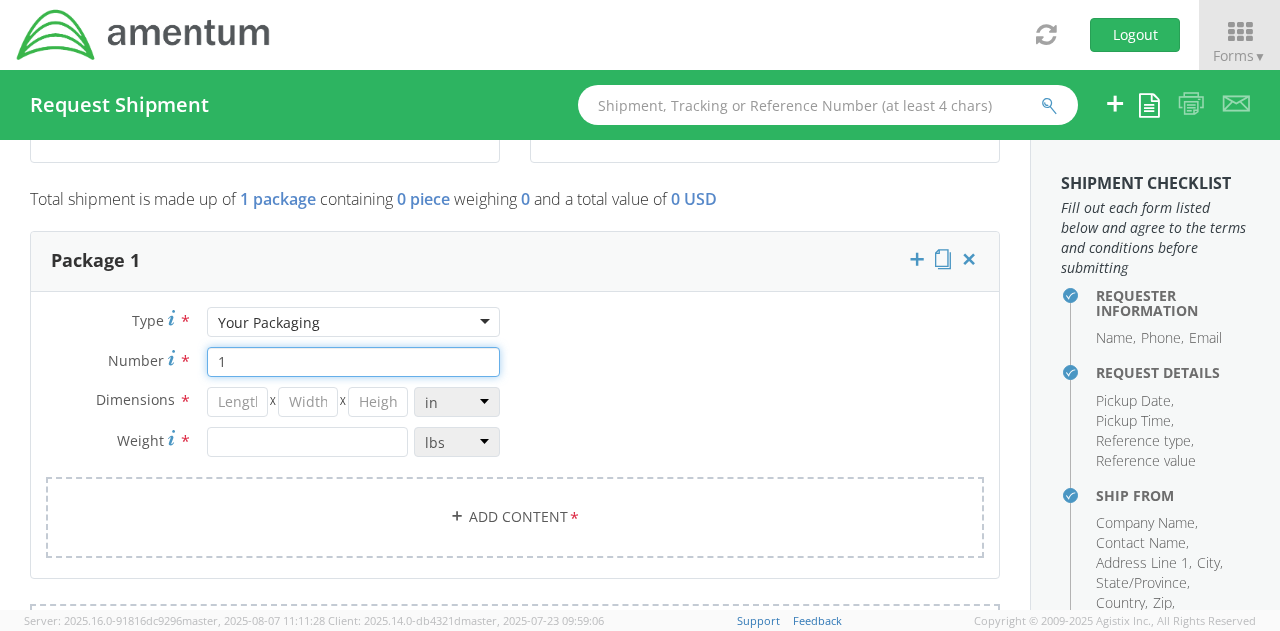 type on "1" 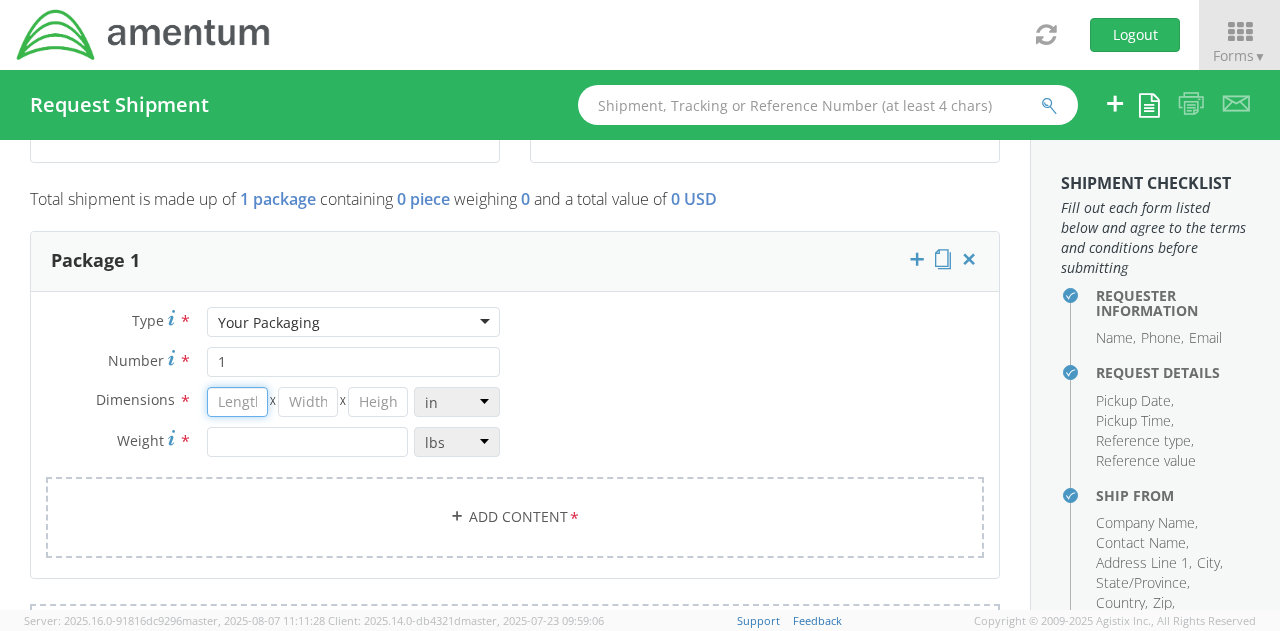 click at bounding box center [237, 402] 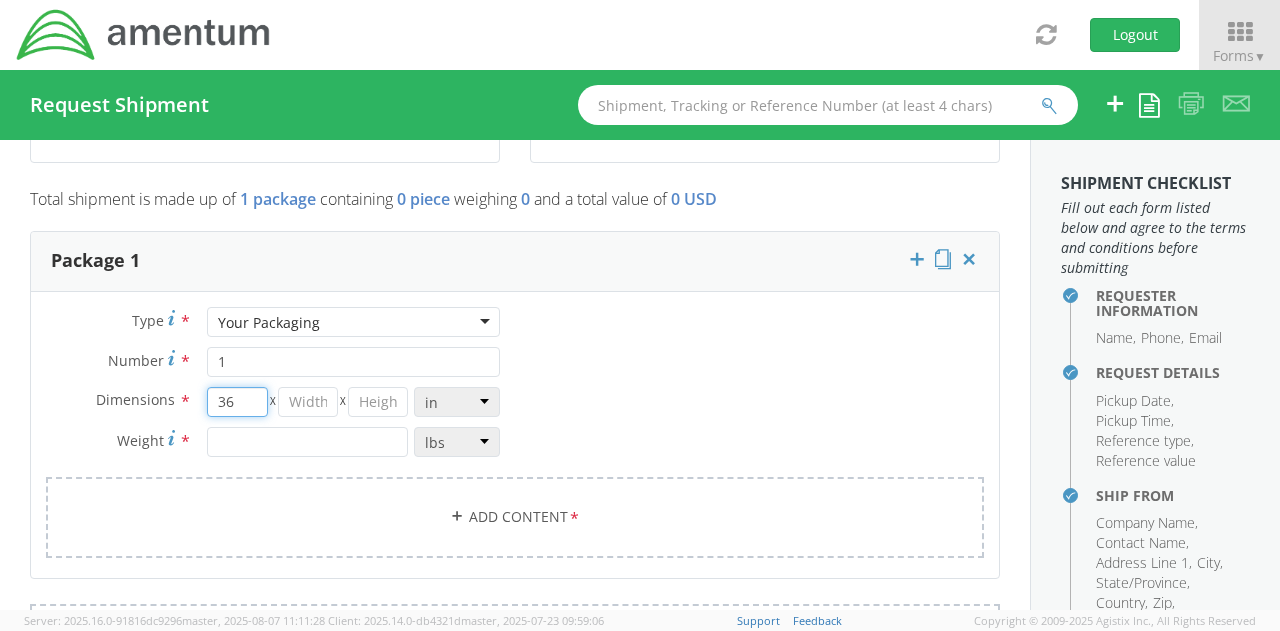 type on "36" 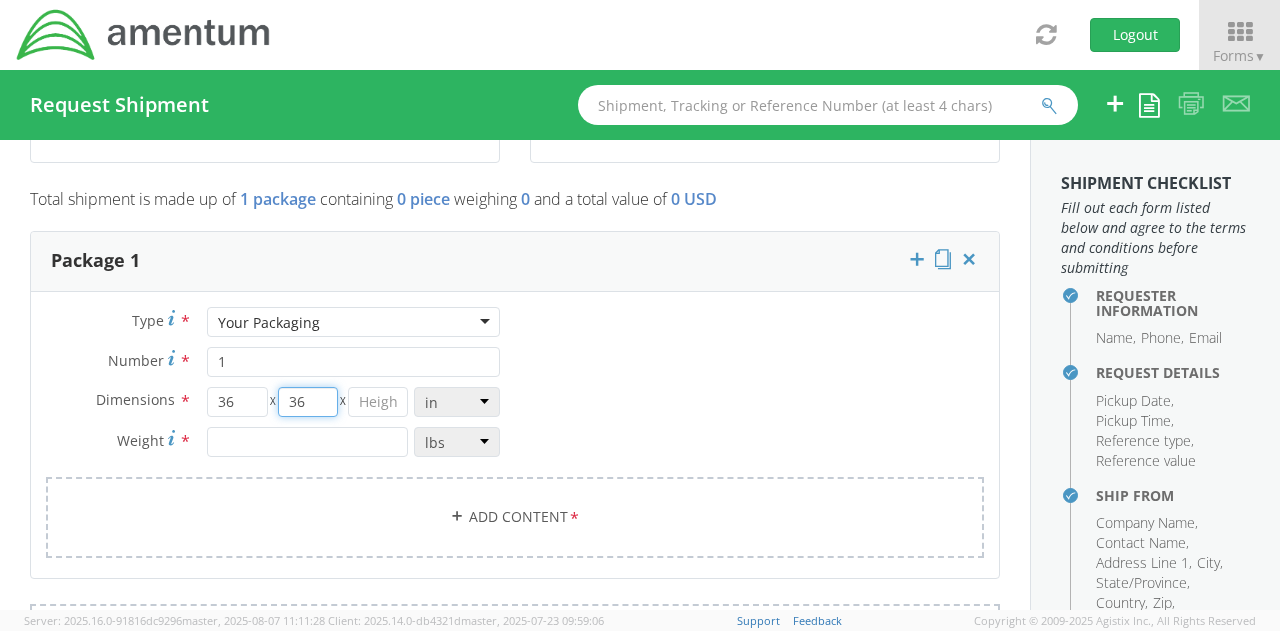 type on "36" 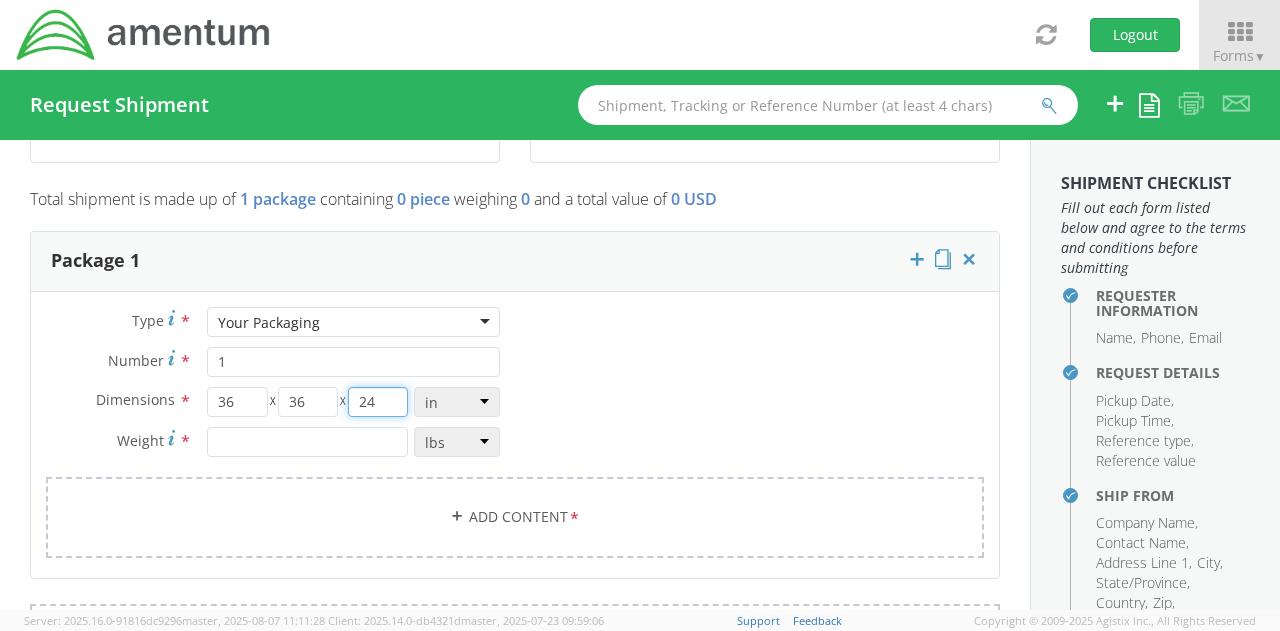 type on "2" 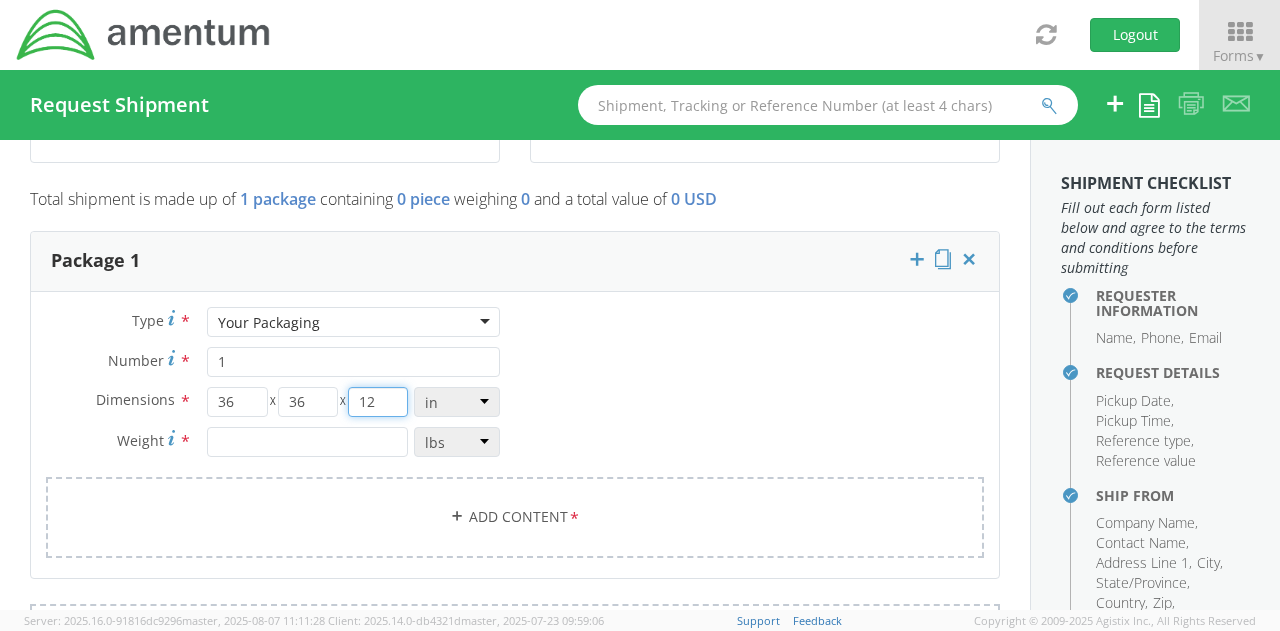 type on "1" 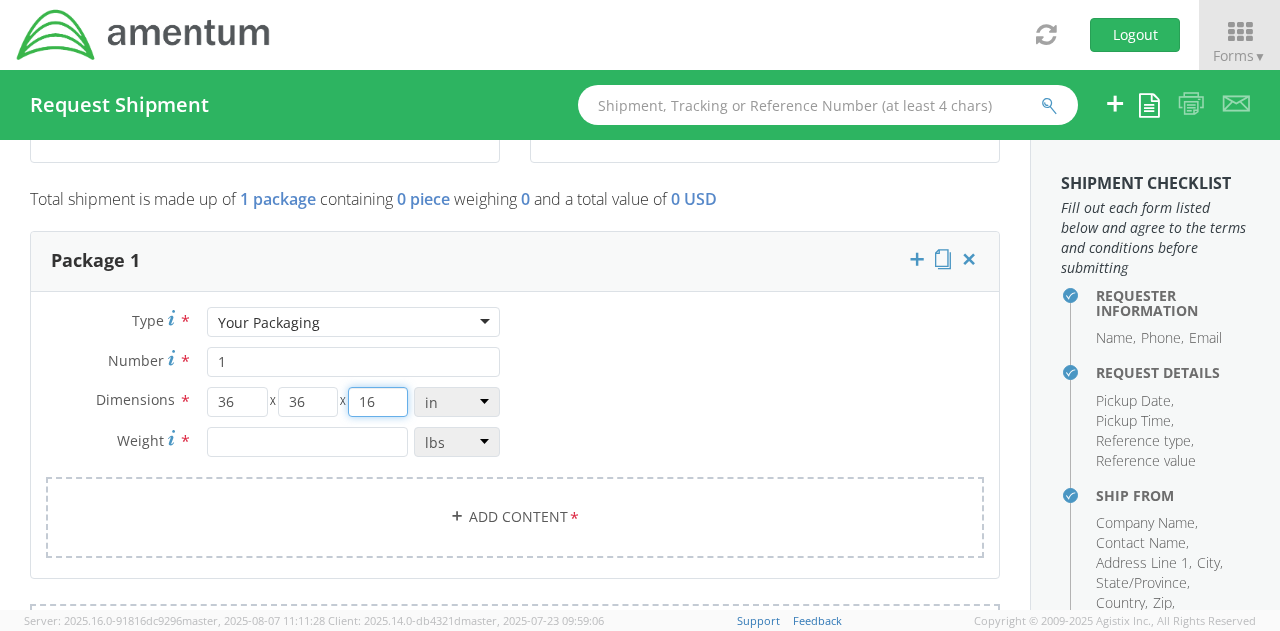 type on "16" 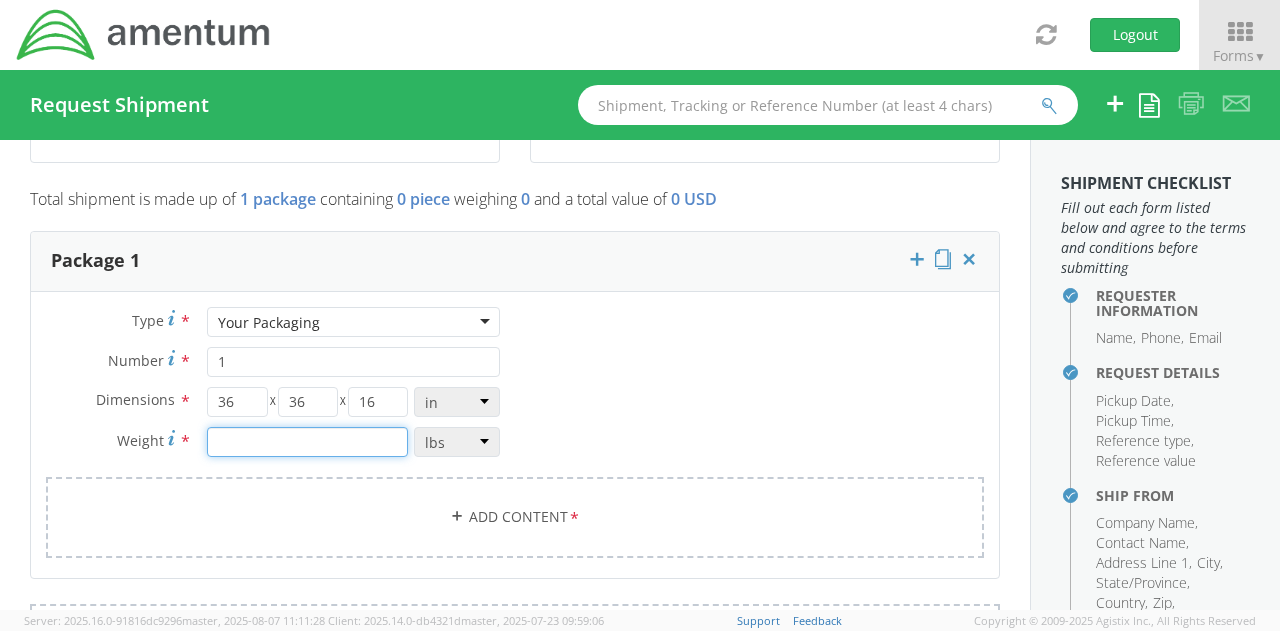 click at bounding box center [307, 442] 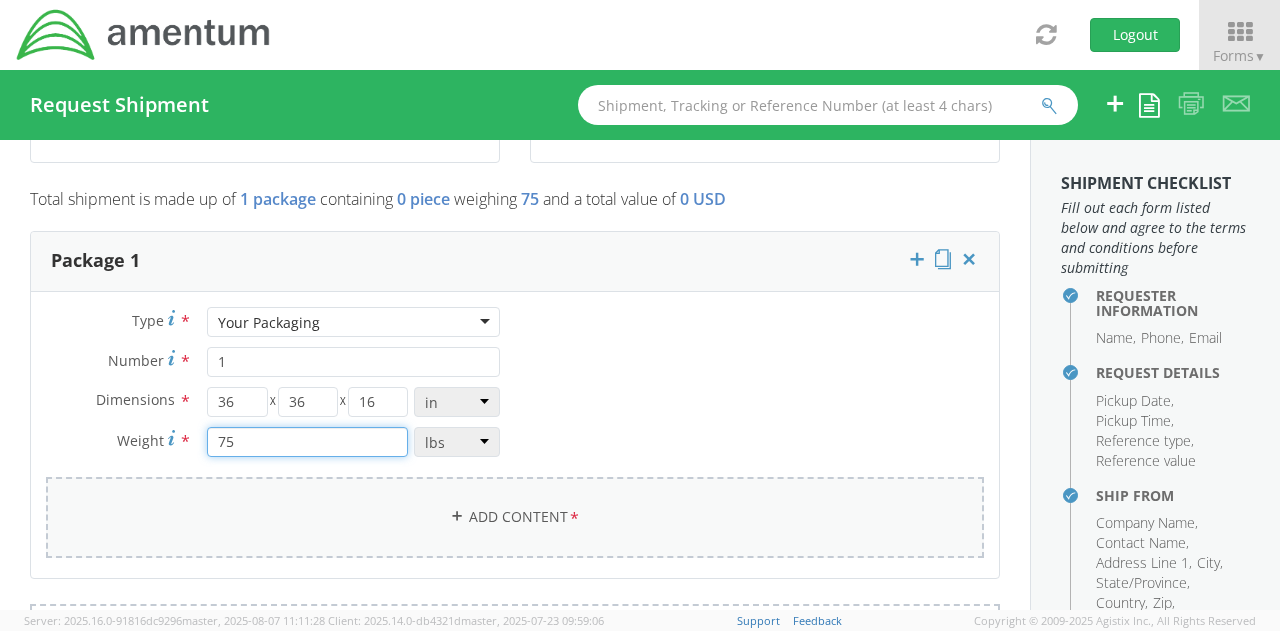 type on "75" 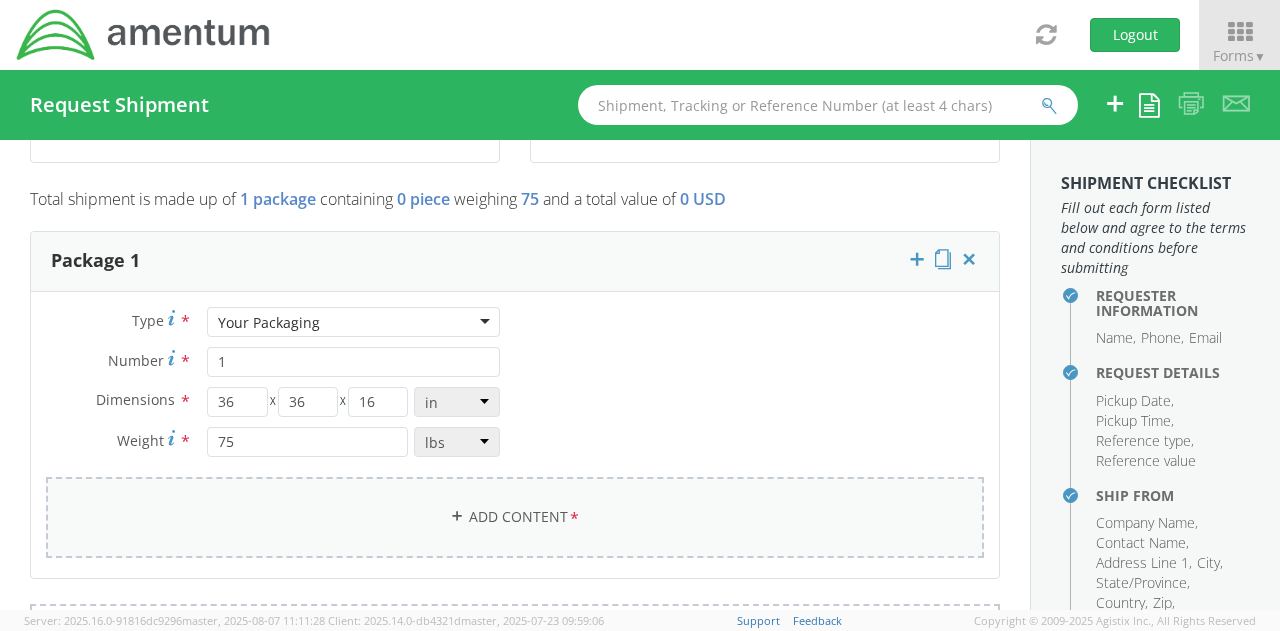 click on "Add Content  *" at bounding box center (515, 517) 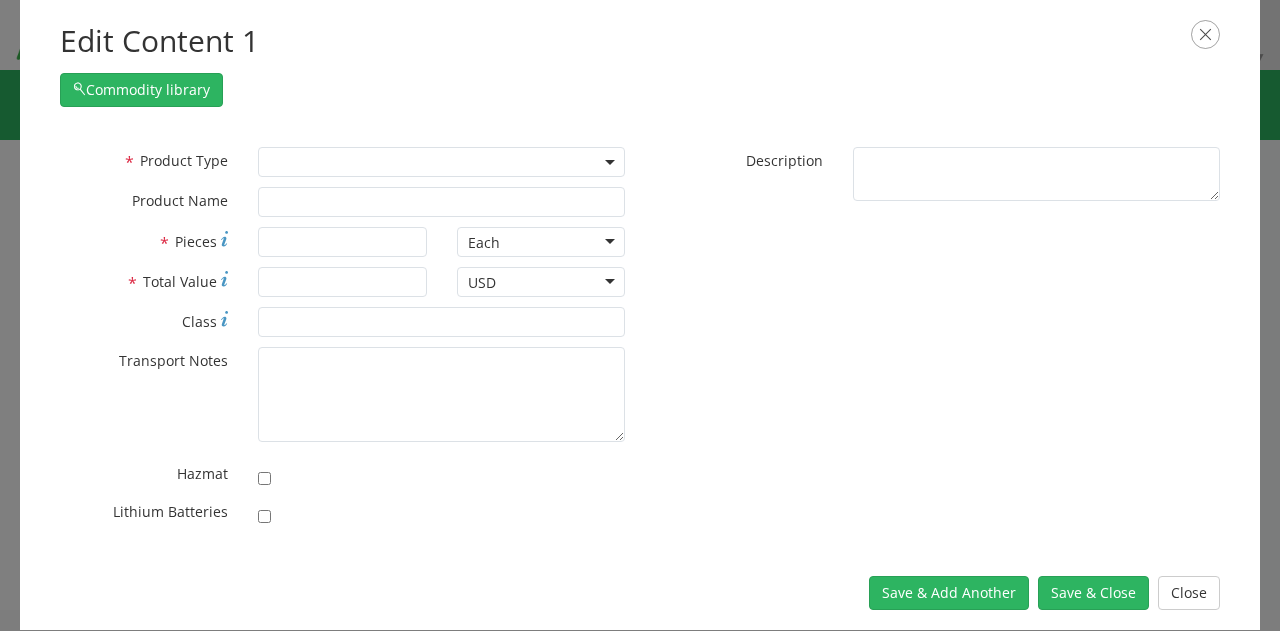 click at bounding box center (441, 162) 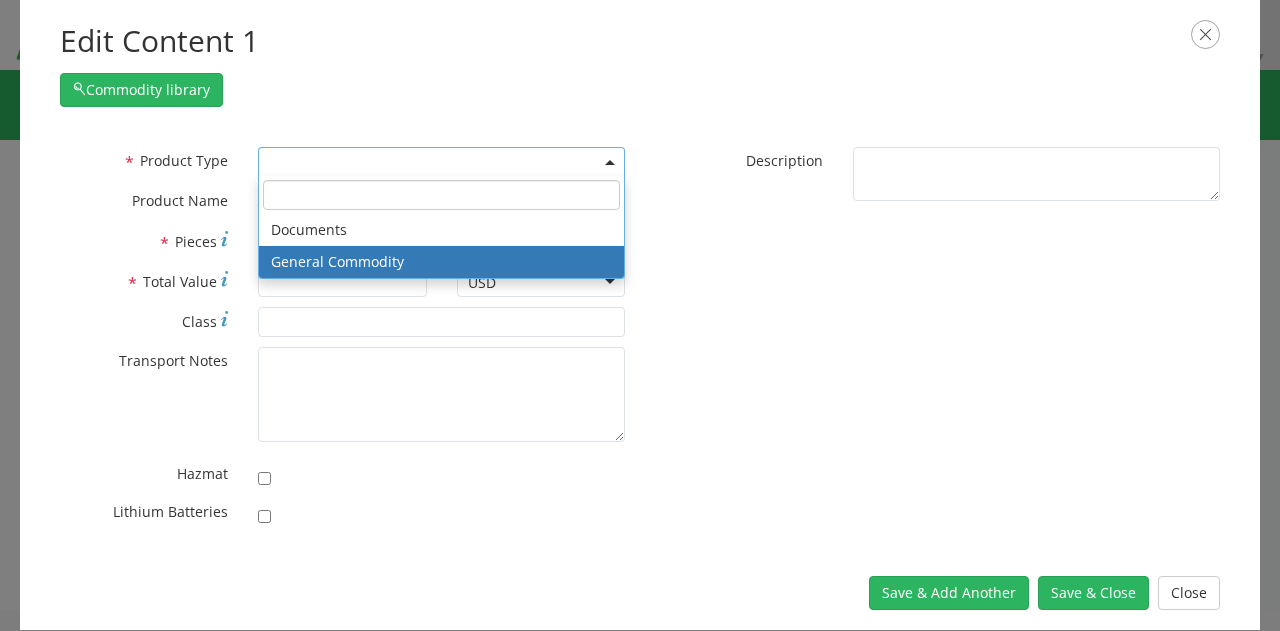 select on "COMMODITY" 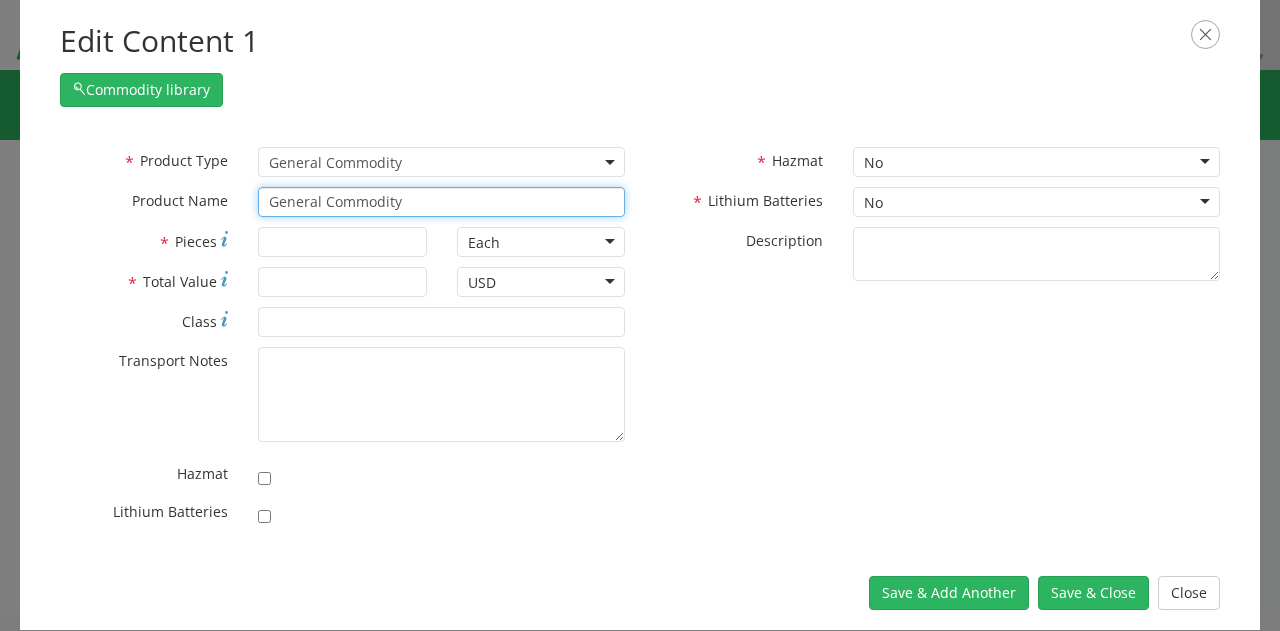 click on "General Commodity" at bounding box center (441, 202) 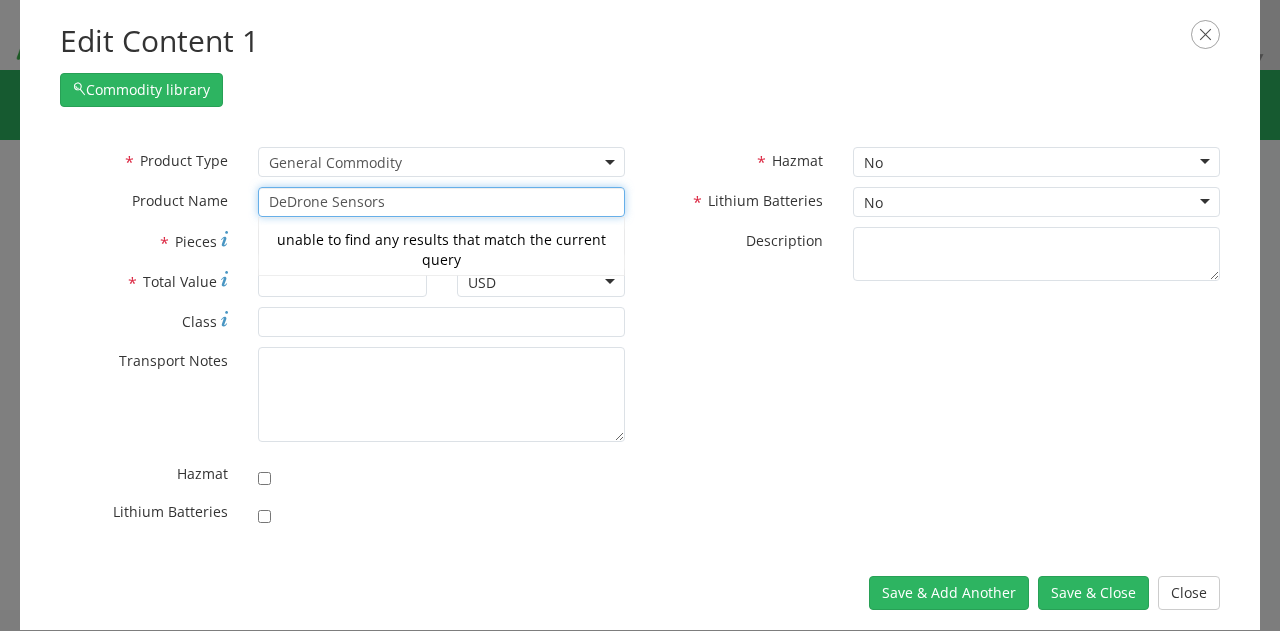 type on "DeDrone Sensors" 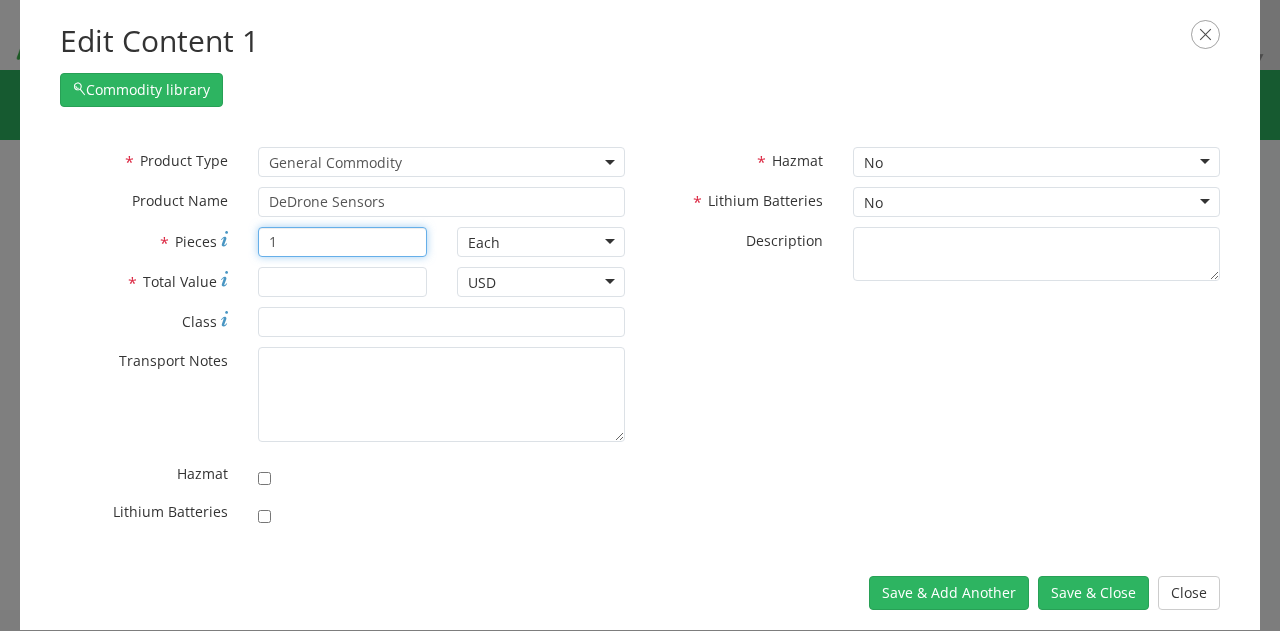 type on "1" 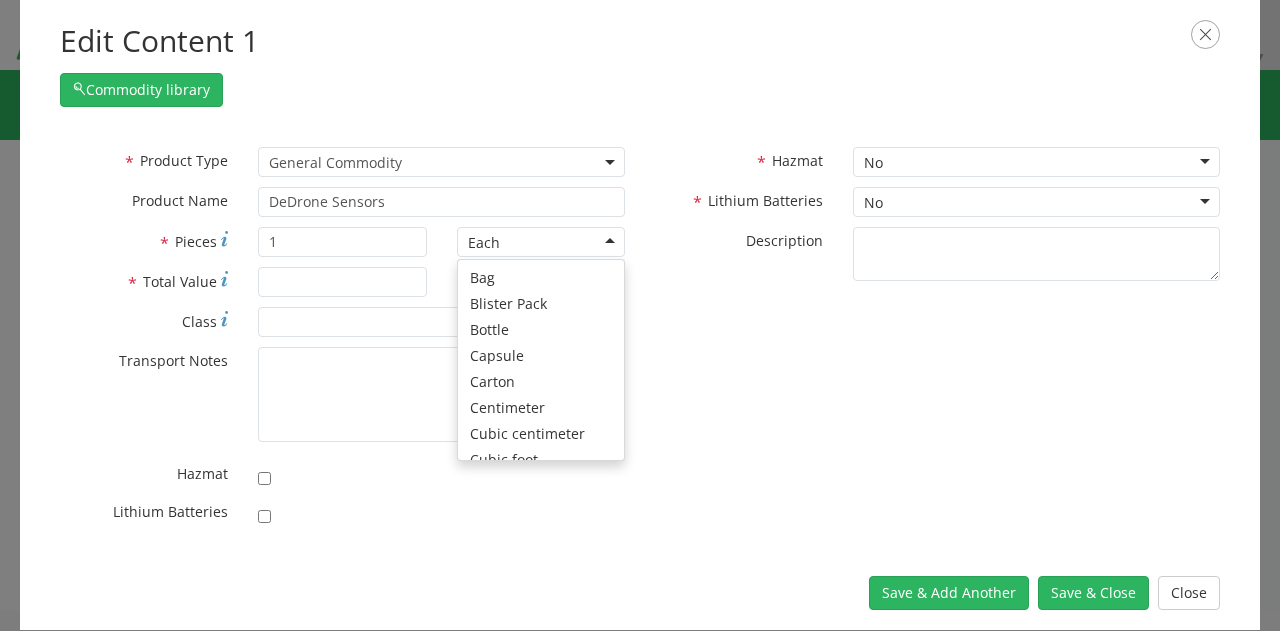 scroll, scrollTop: 179, scrollLeft: 0, axis: vertical 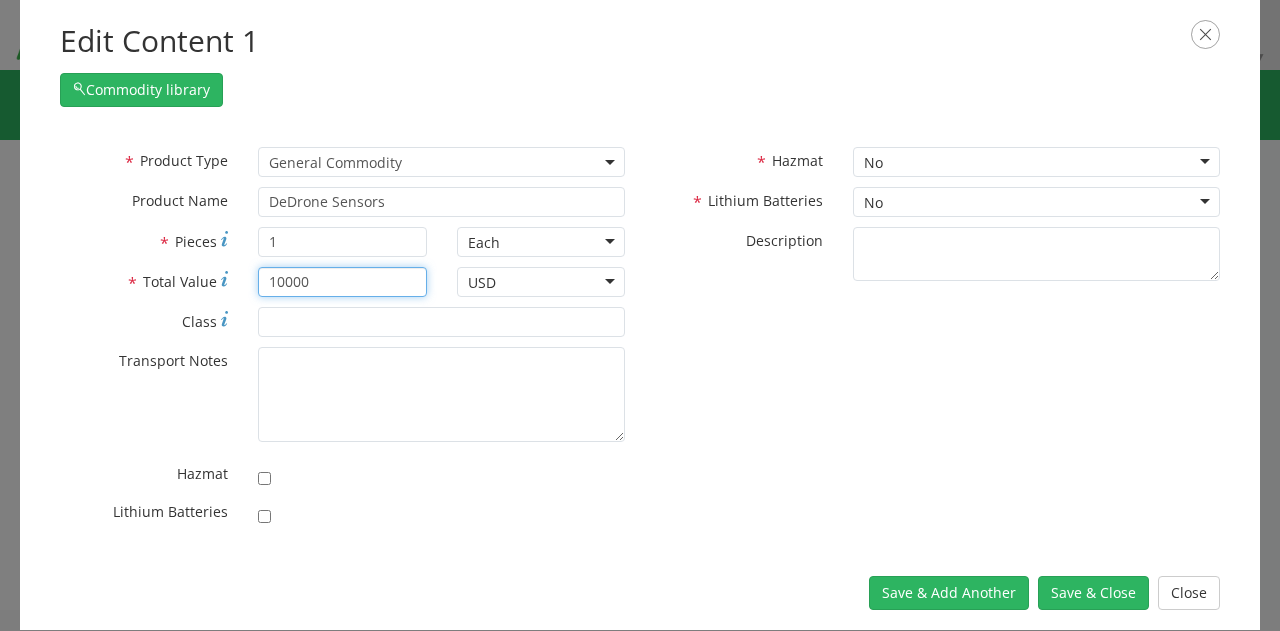 type on "10000" 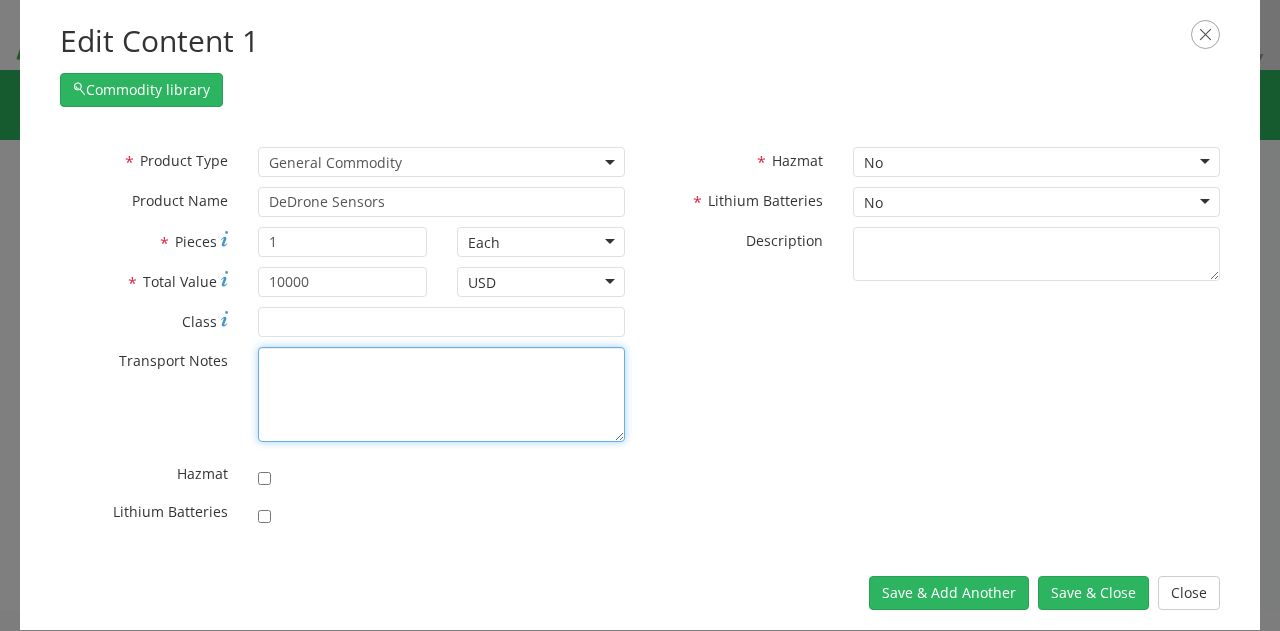 paste on "Main POC: [FIRST] [LAST] ([PHONE])
Secondary POC: [FIRST] [LAST] ([PHONE])" 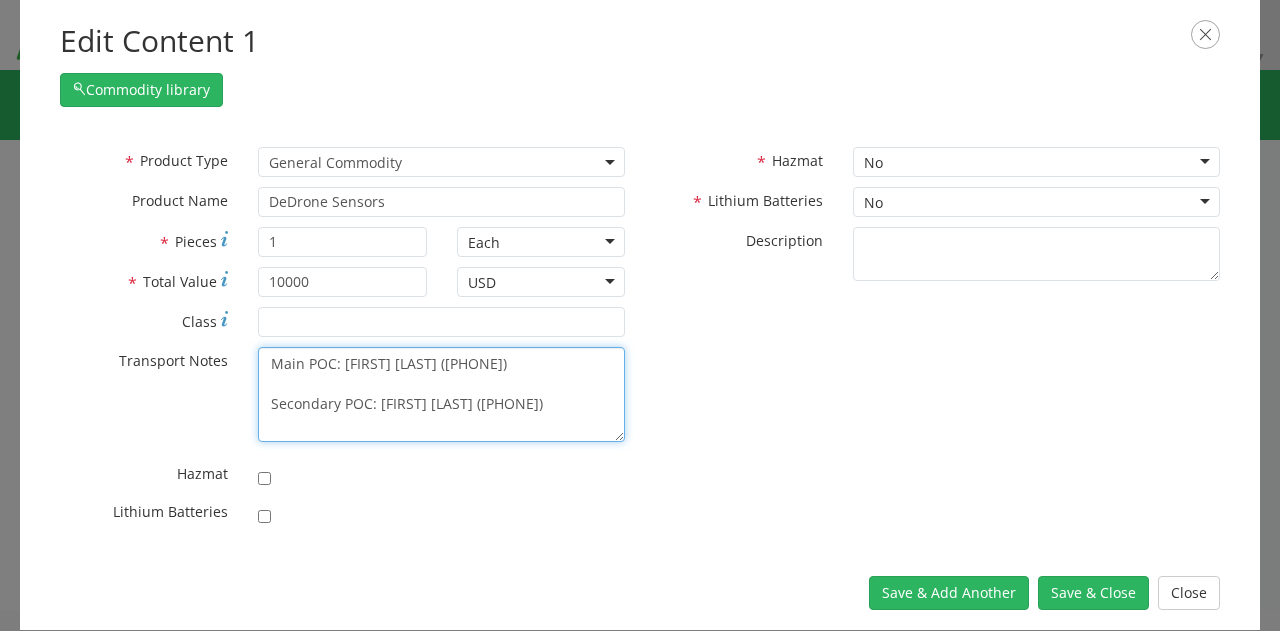 scroll, scrollTop: 74, scrollLeft: 0, axis: vertical 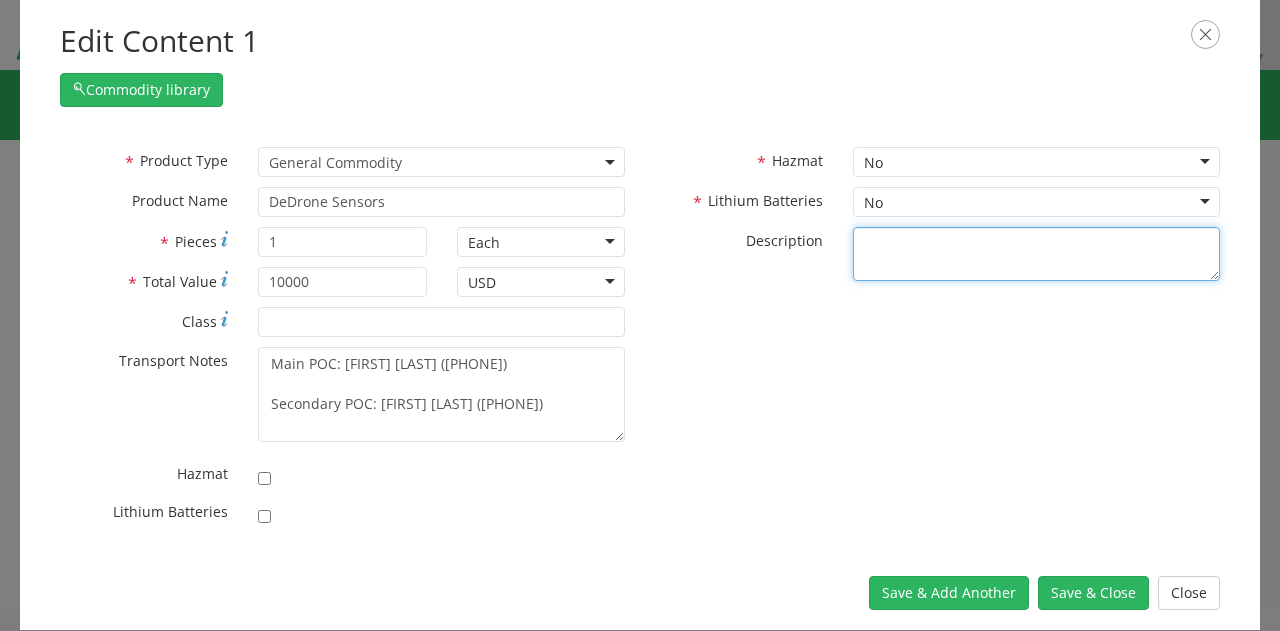 click on "*   Description" at bounding box center [1036, 254] 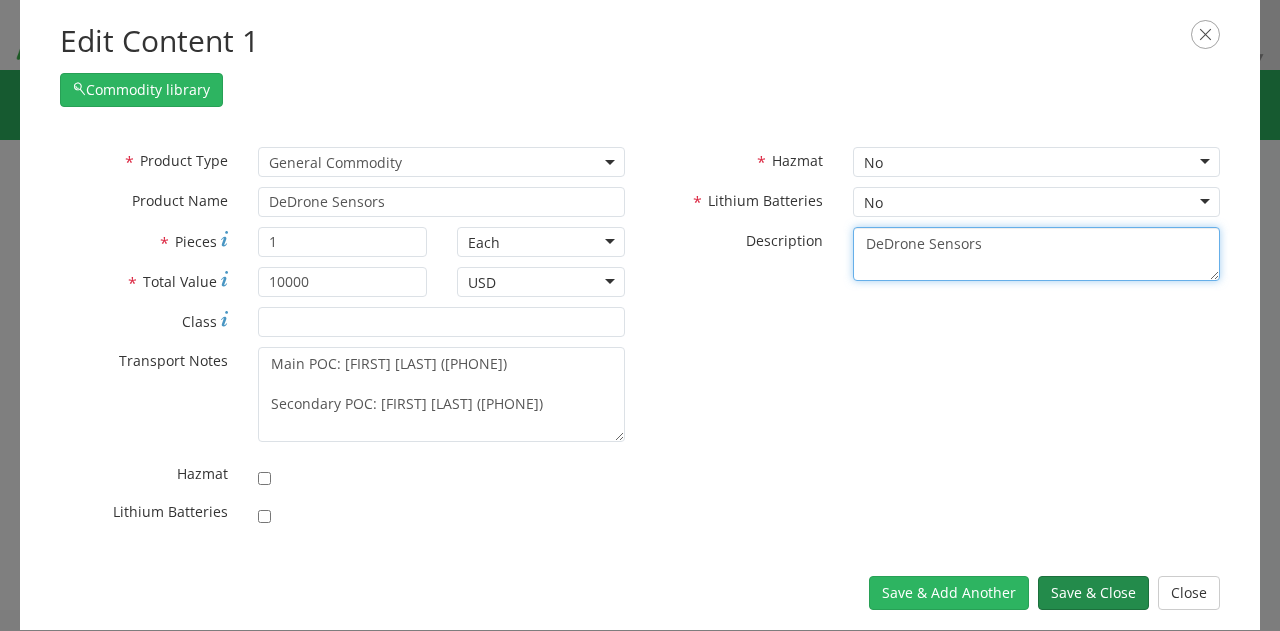 type on "DeDrone Sensors" 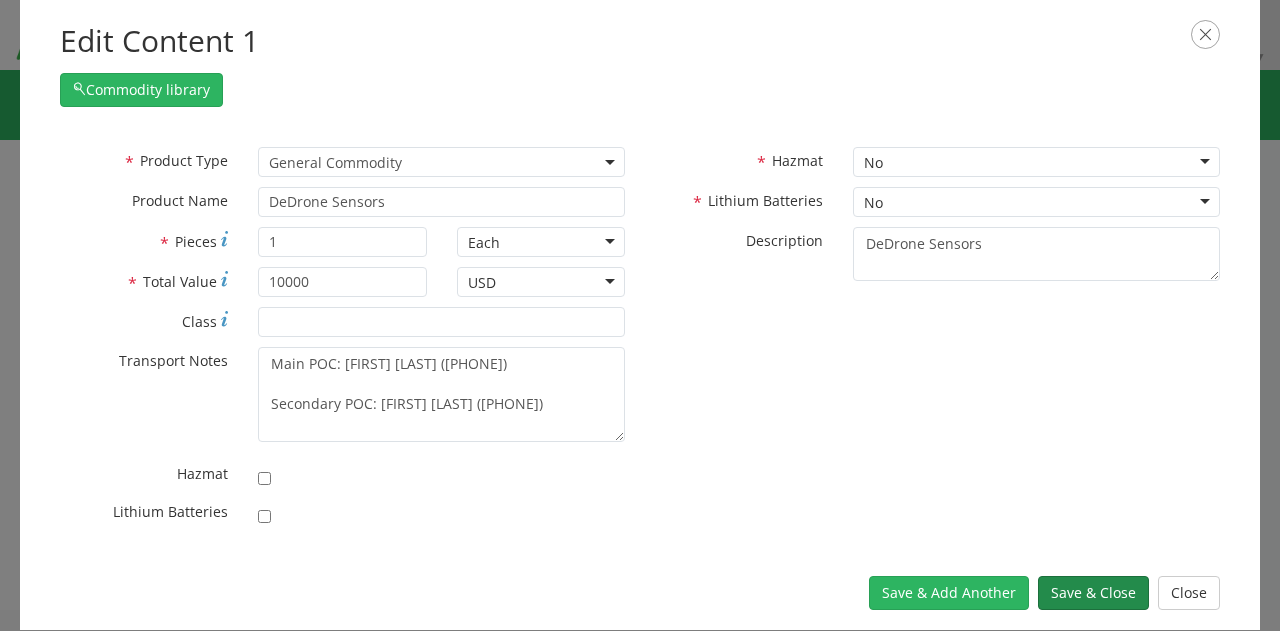 click on "Save & Close" at bounding box center [1093, 593] 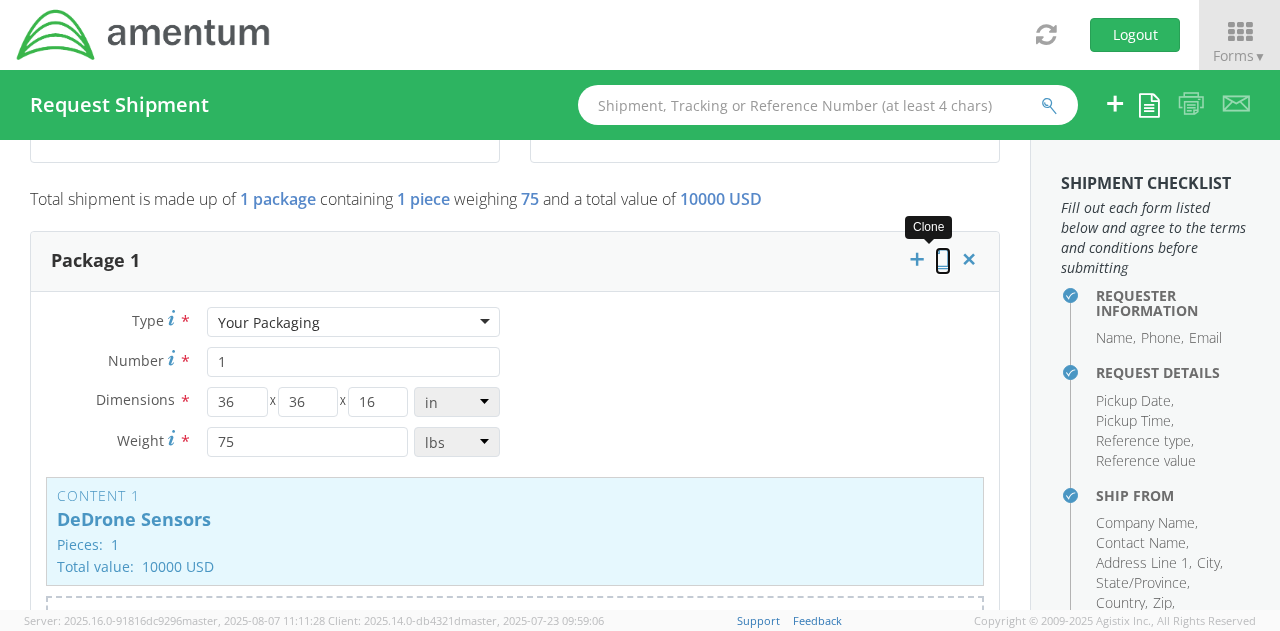 click at bounding box center [943, 259] 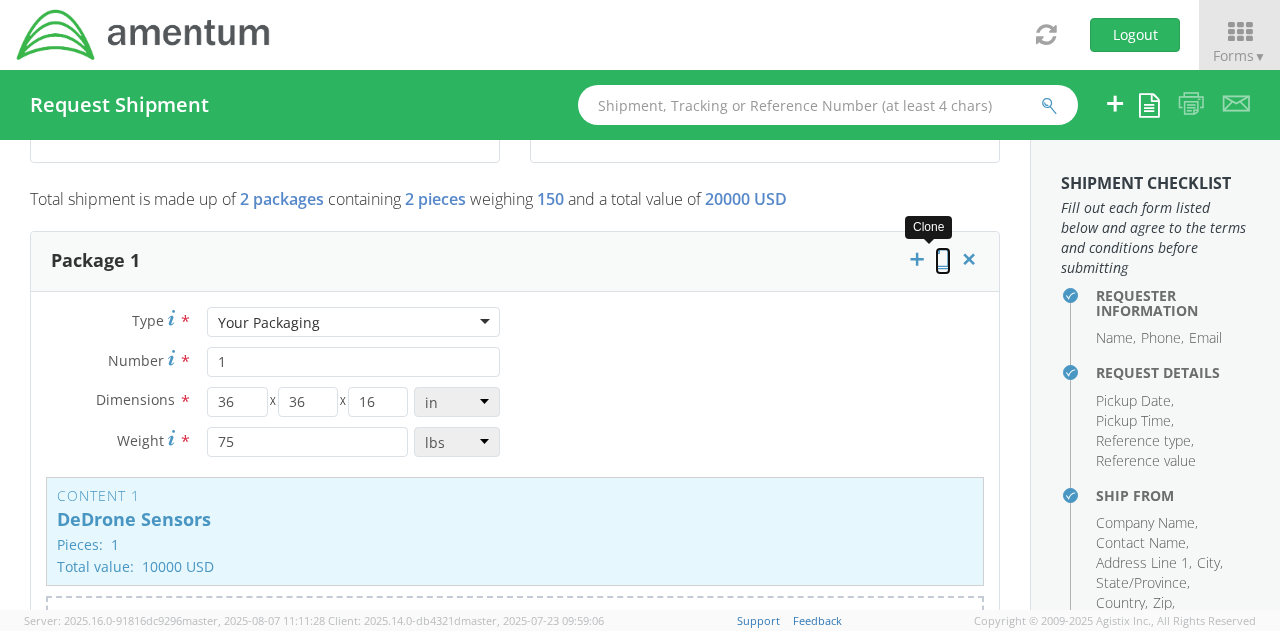 click at bounding box center (943, 259) 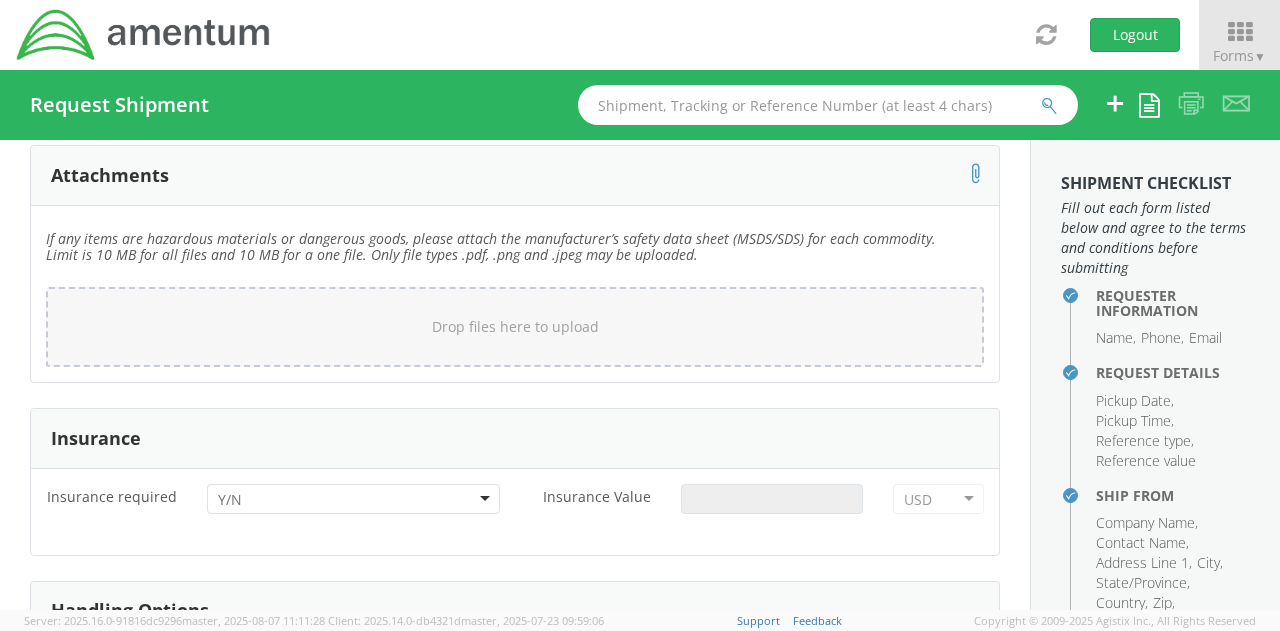 scroll, scrollTop: 3338, scrollLeft: 0, axis: vertical 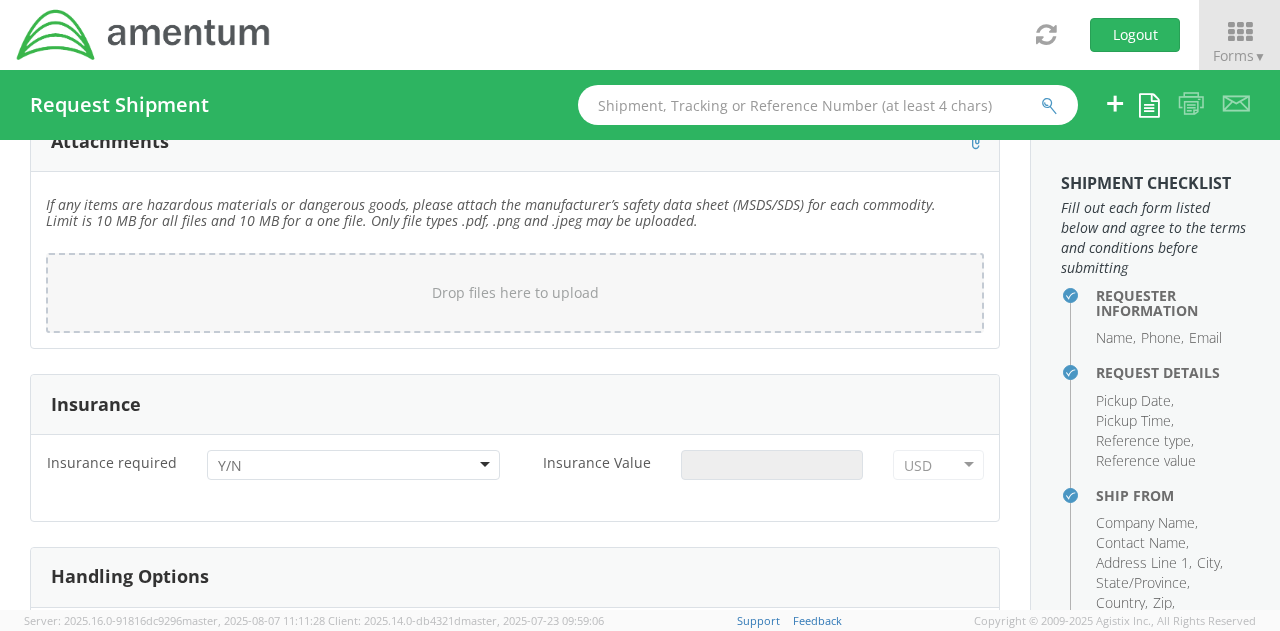 click at bounding box center (353, 465) 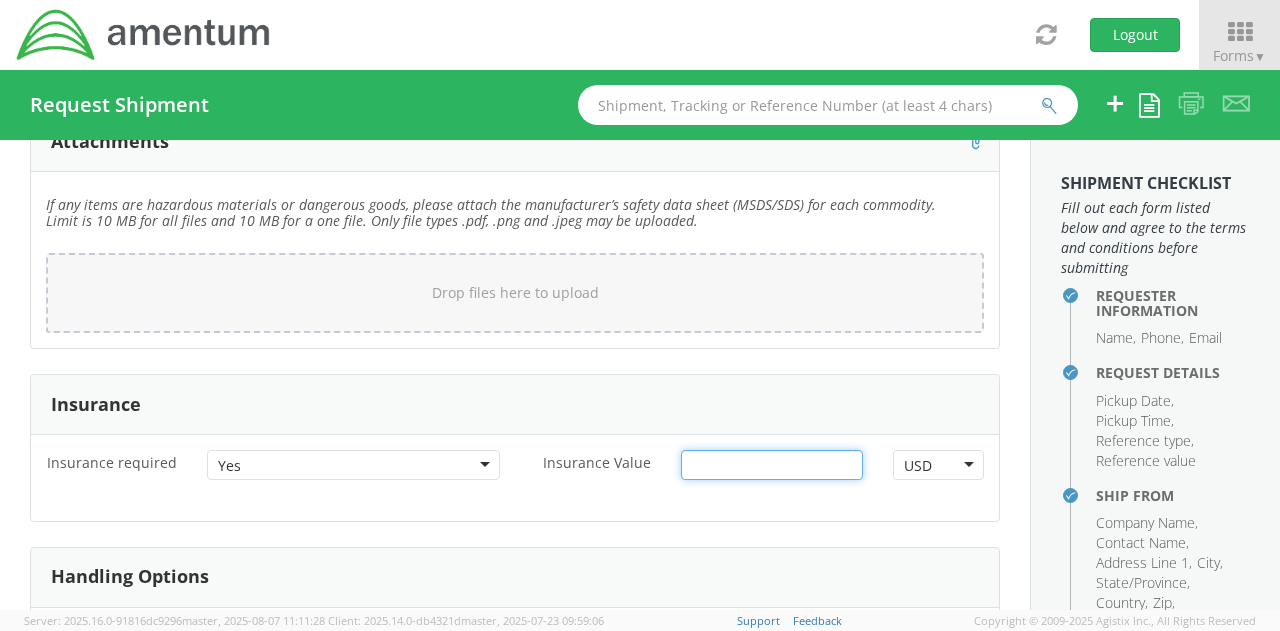 click on "Insurance Value        *" at bounding box center [772, 465] 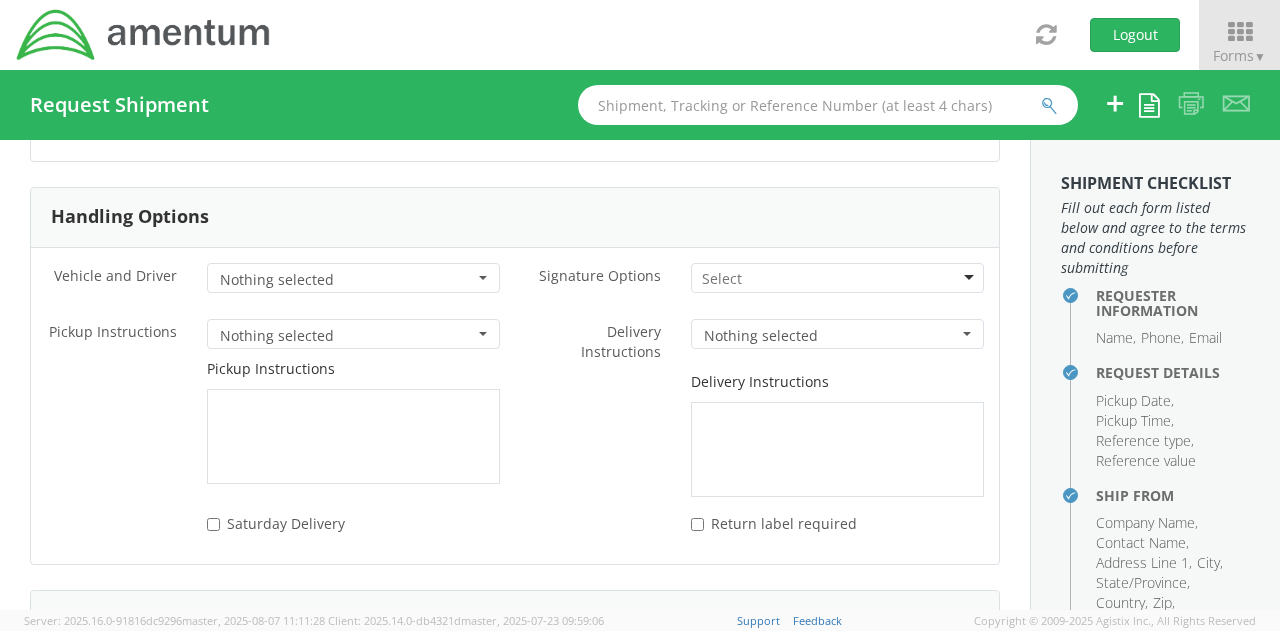 scroll, scrollTop: 3902, scrollLeft: 0, axis: vertical 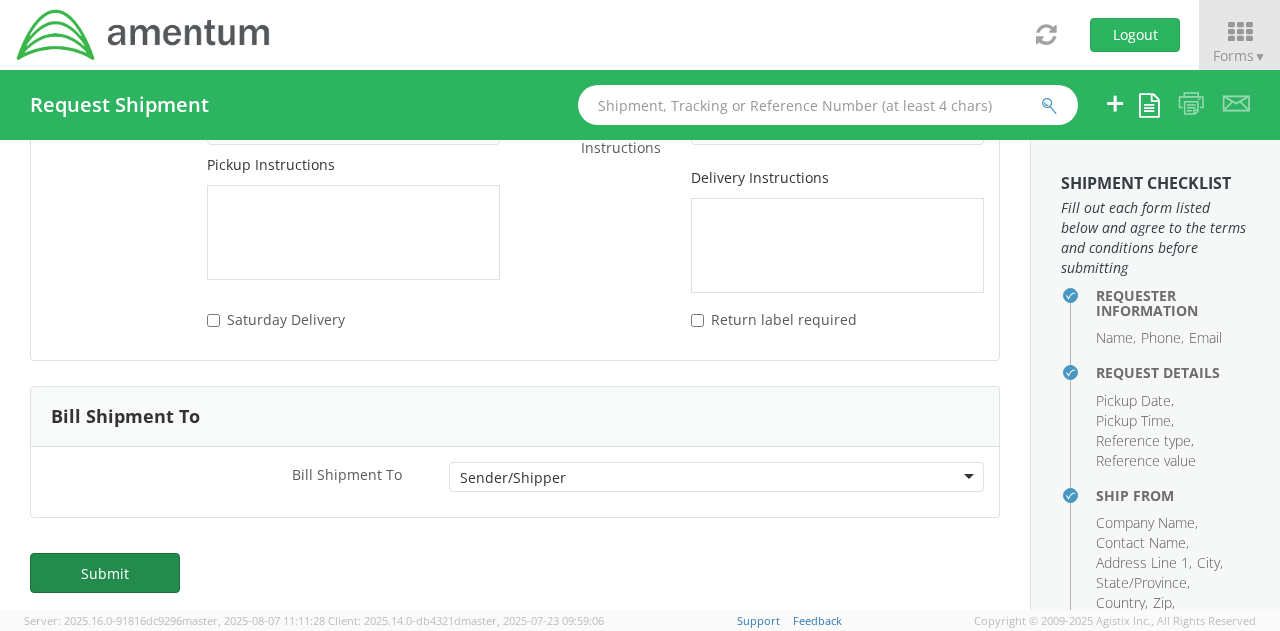type on "1000" 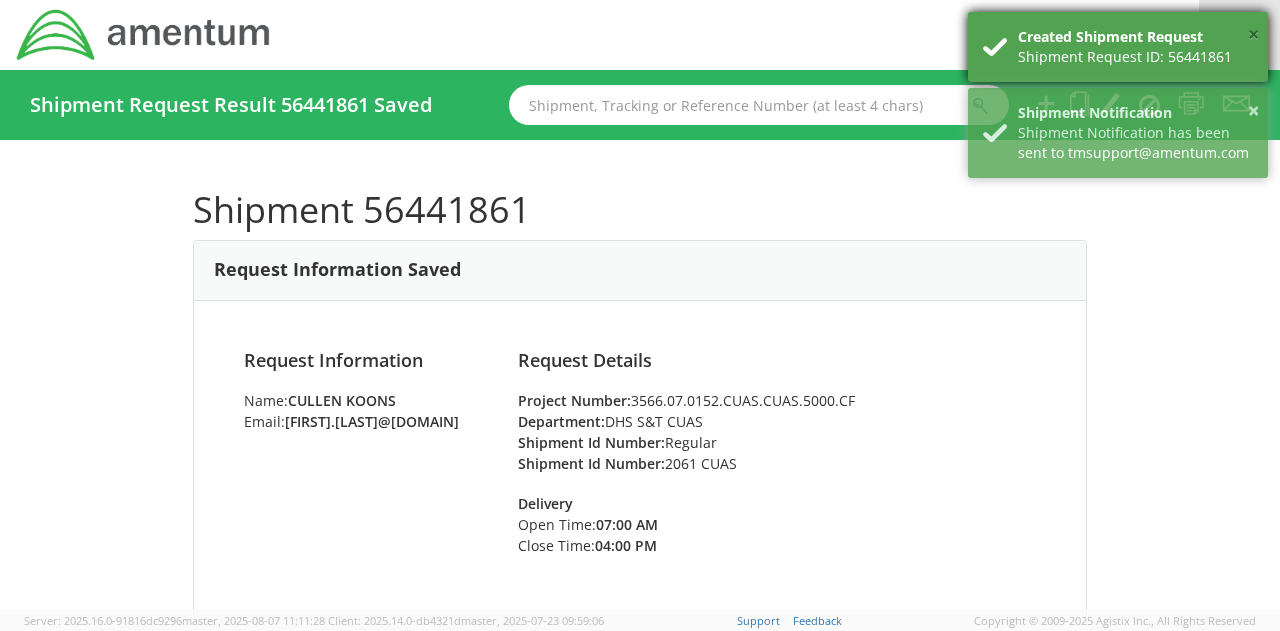 click on "×" at bounding box center (1253, 35) 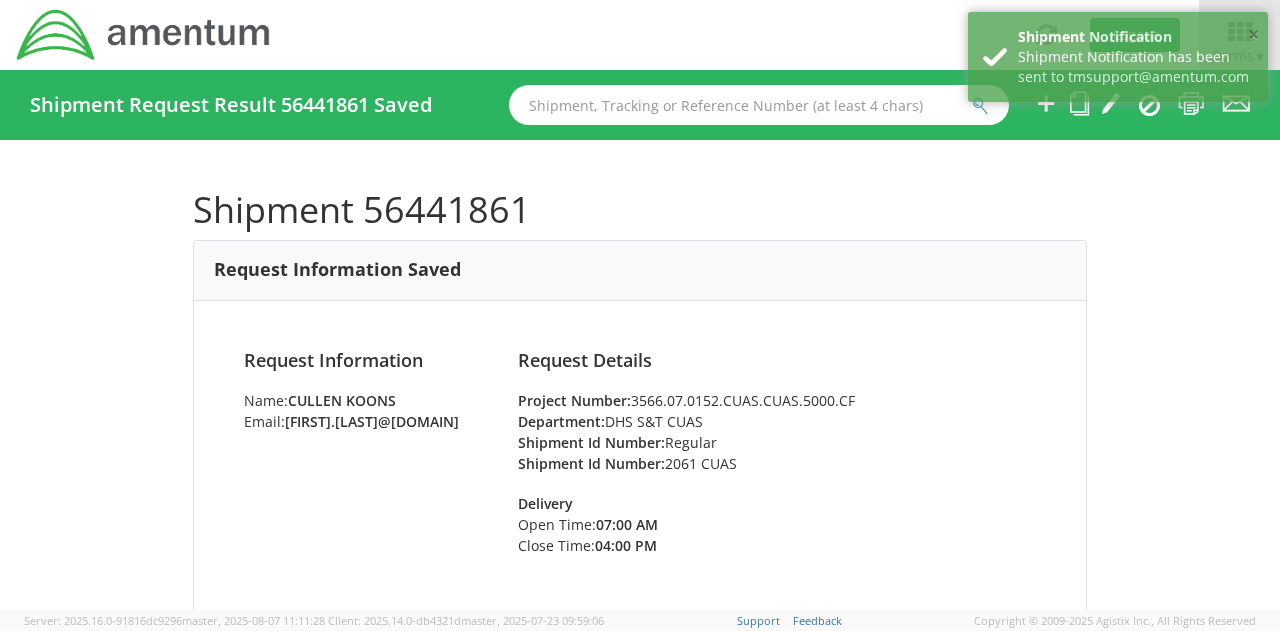 click on "×" at bounding box center (1253, 35) 